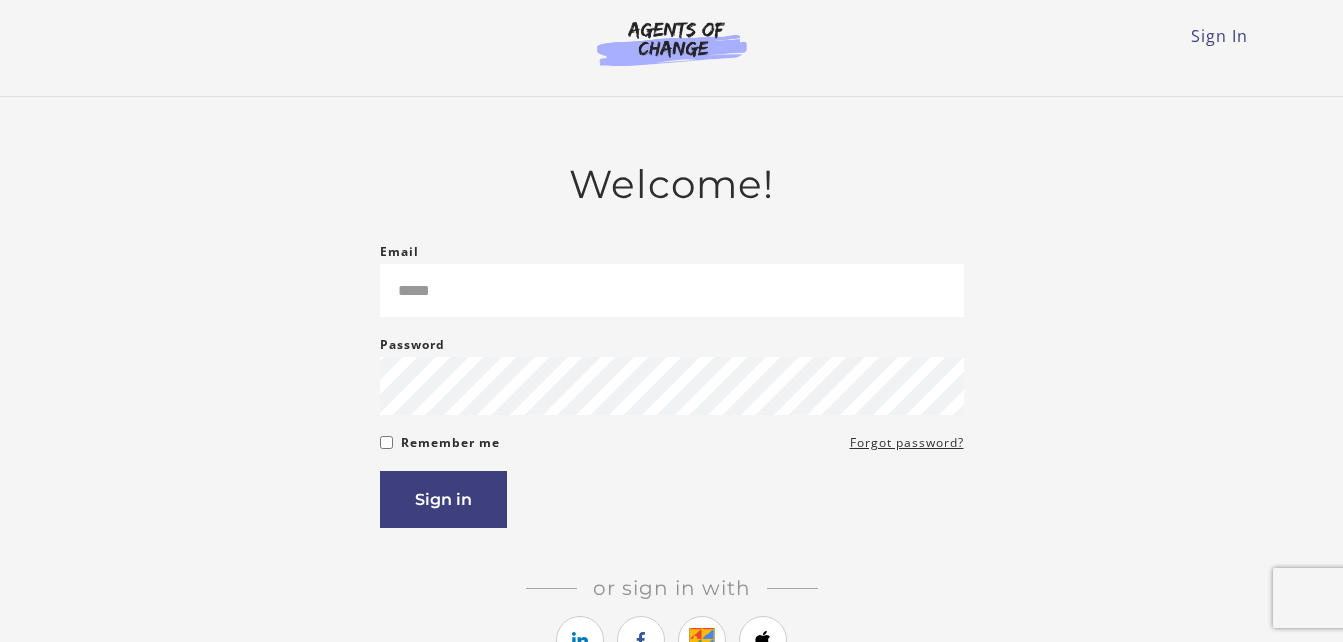 scroll, scrollTop: 0, scrollLeft: 0, axis: both 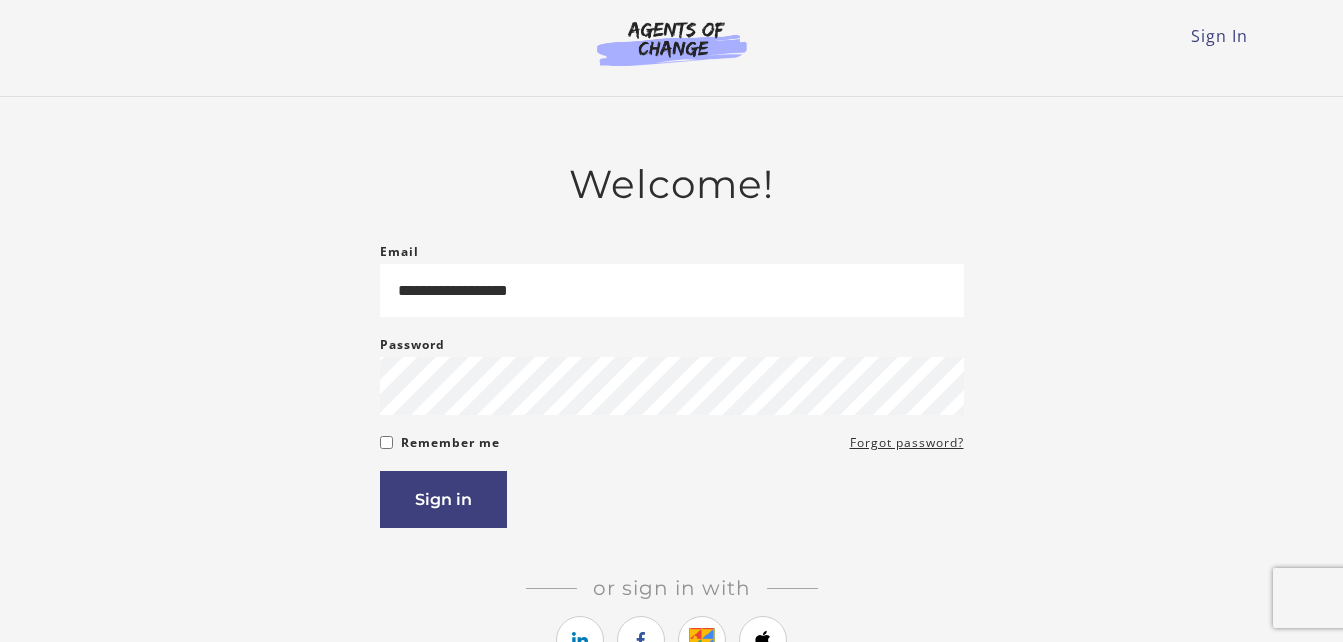 type on "**********" 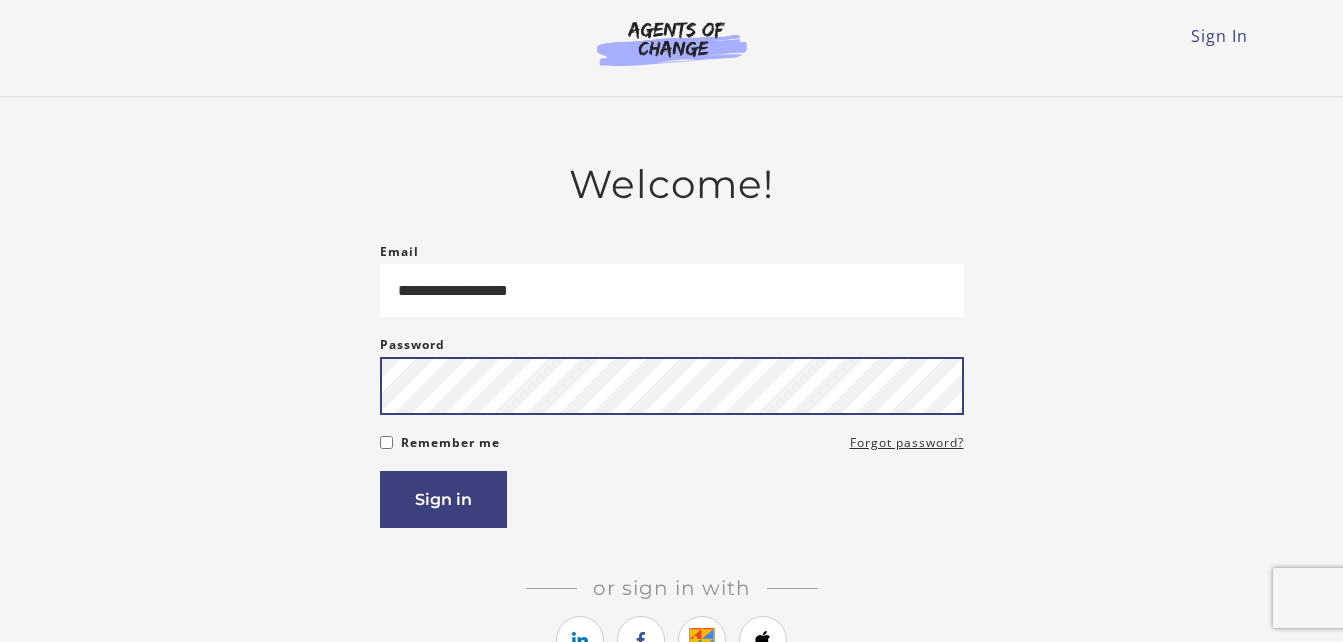 click on "Sign in" at bounding box center [443, 499] 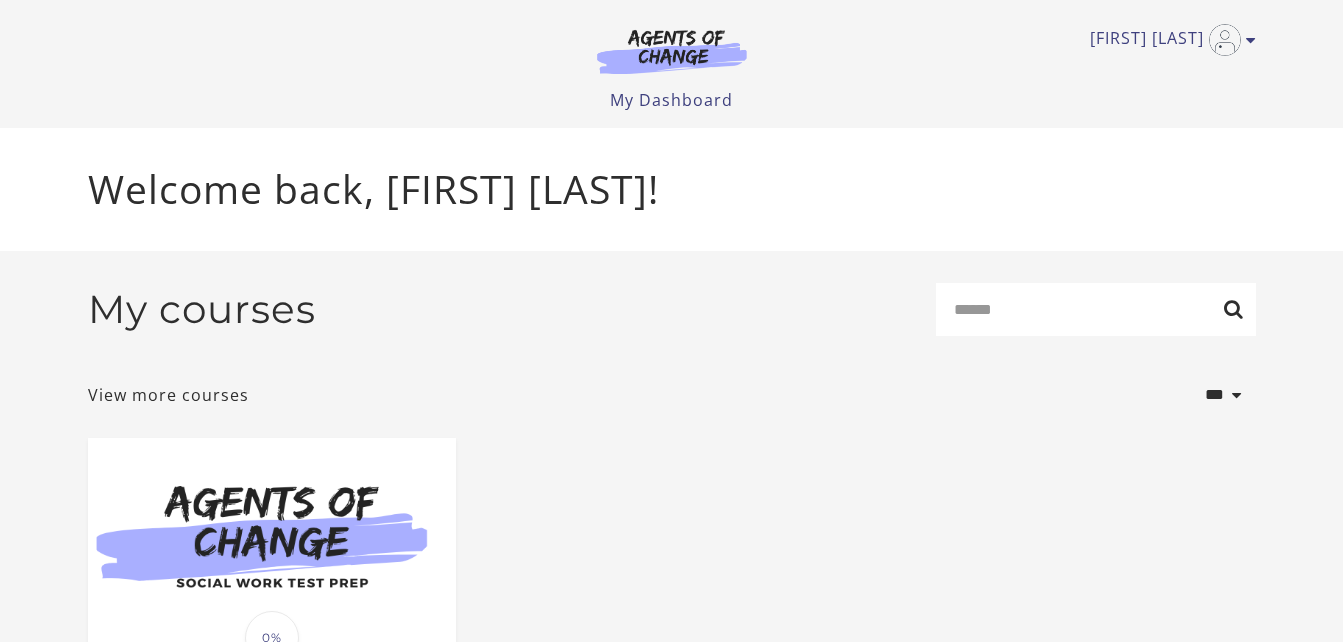 scroll, scrollTop: 0, scrollLeft: 0, axis: both 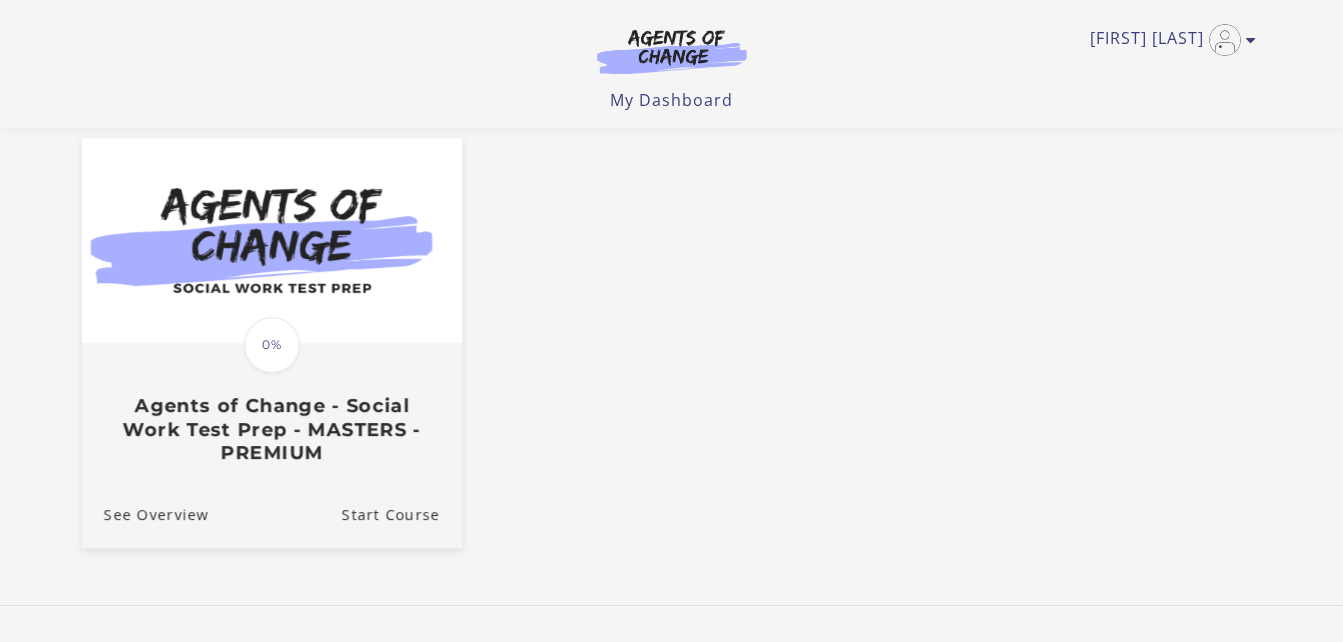 click on "Agents of Change - Social Work Test Prep - MASTERS - PREMIUM" at bounding box center [271, 429] 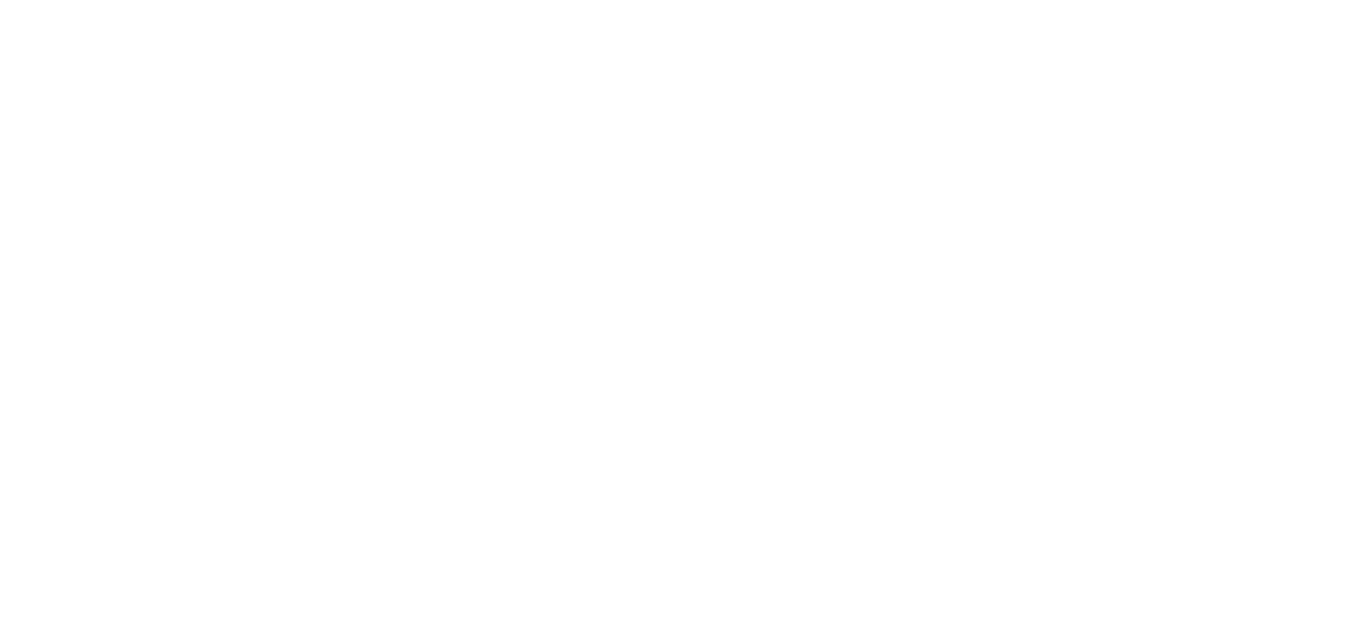 scroll, scrollTop: 0, scrollLeft: 0, axis: both 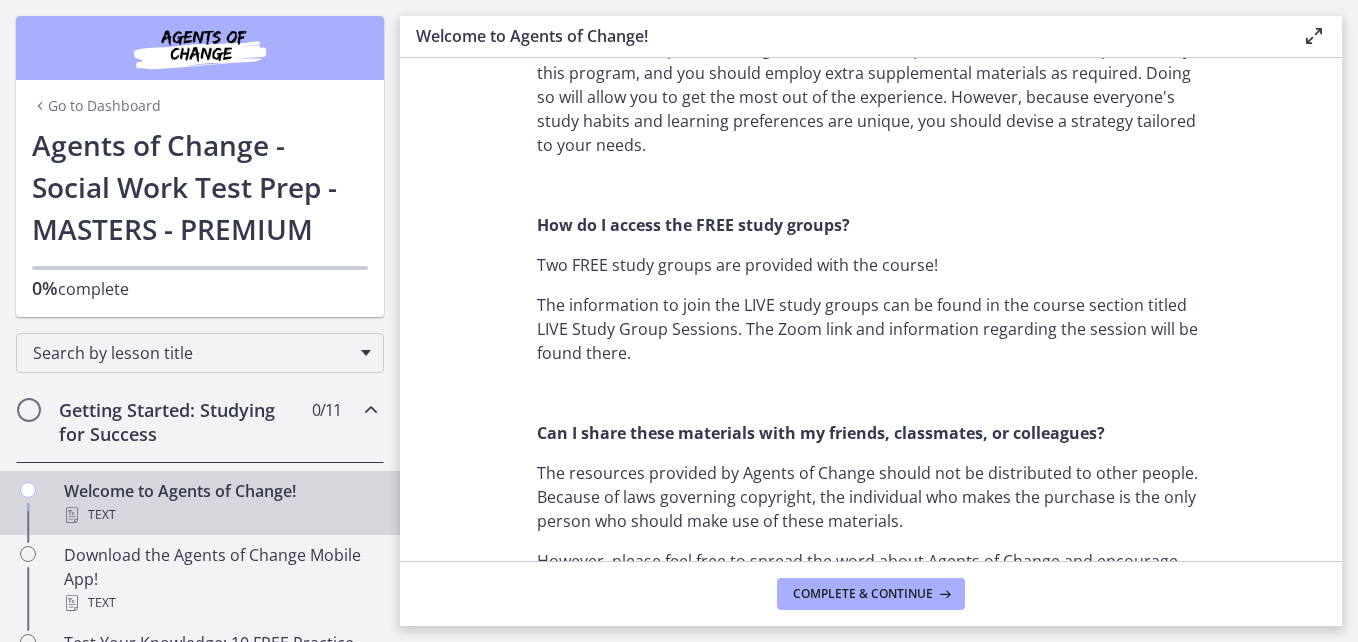 click on "Go to Dashboard" at bounding box center (96, 106) 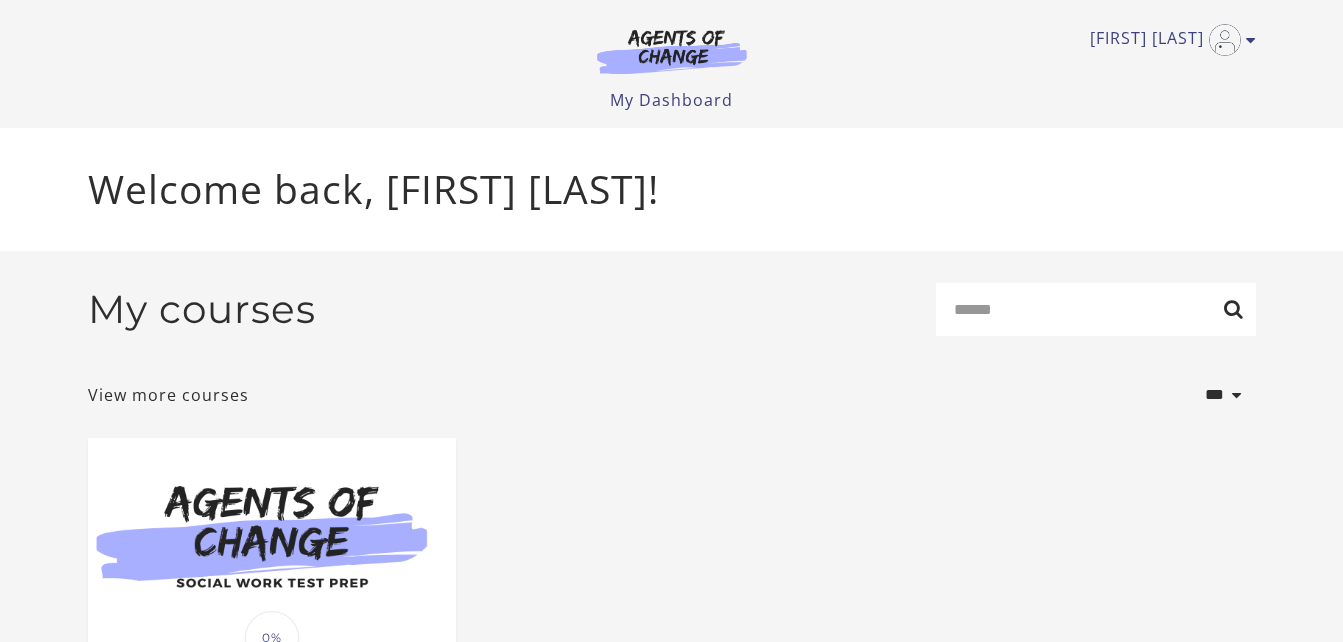 scroll, scrollTop: 0, scrollLeft: 0, axis: both 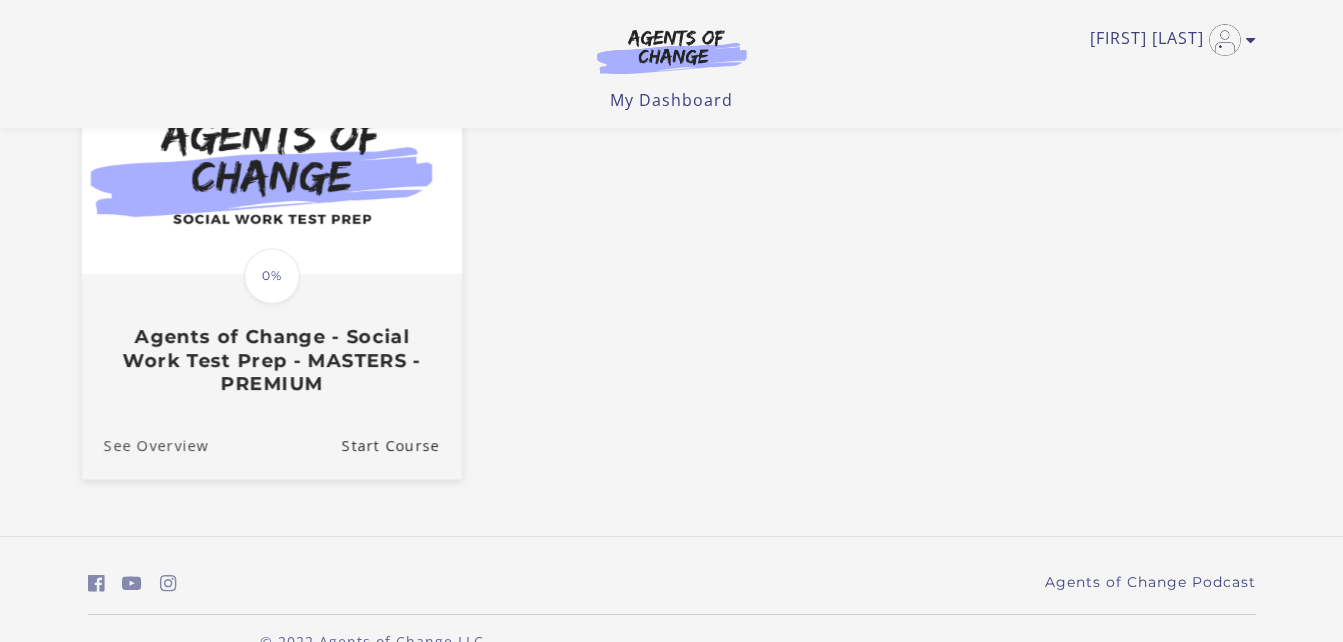 click on "See Overview" at bounding box center [144, 444] 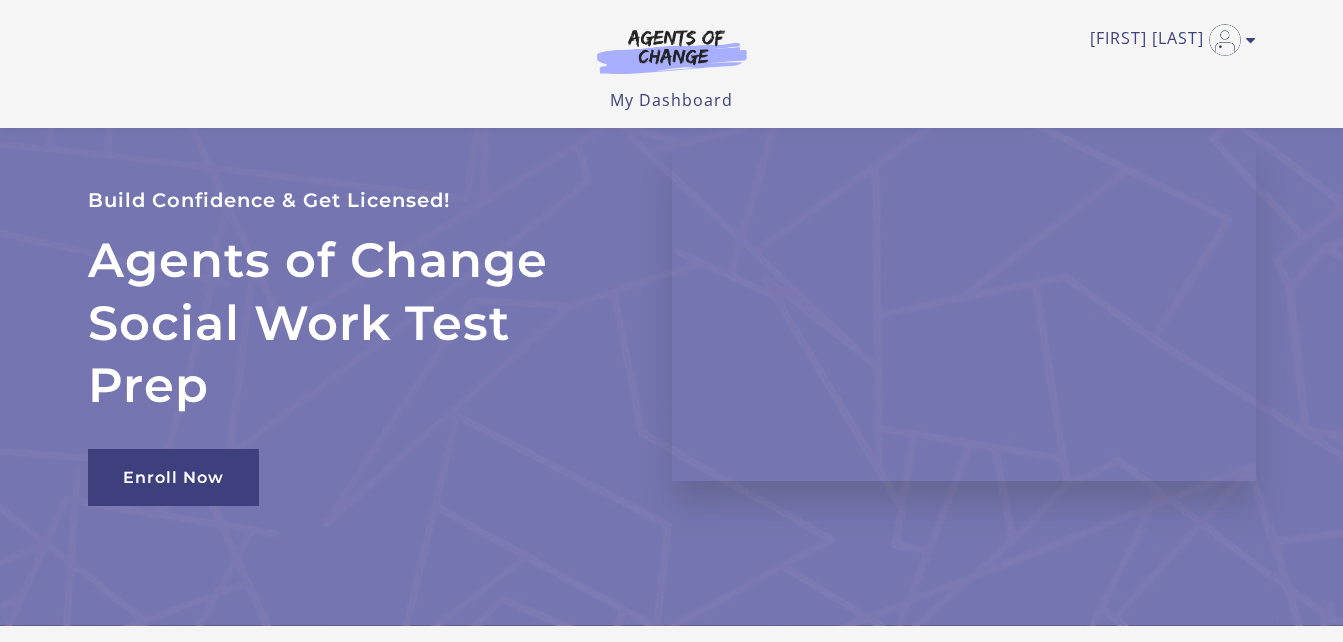 scroll, scrollTop: 0, scrollLeft: 0, axis: both 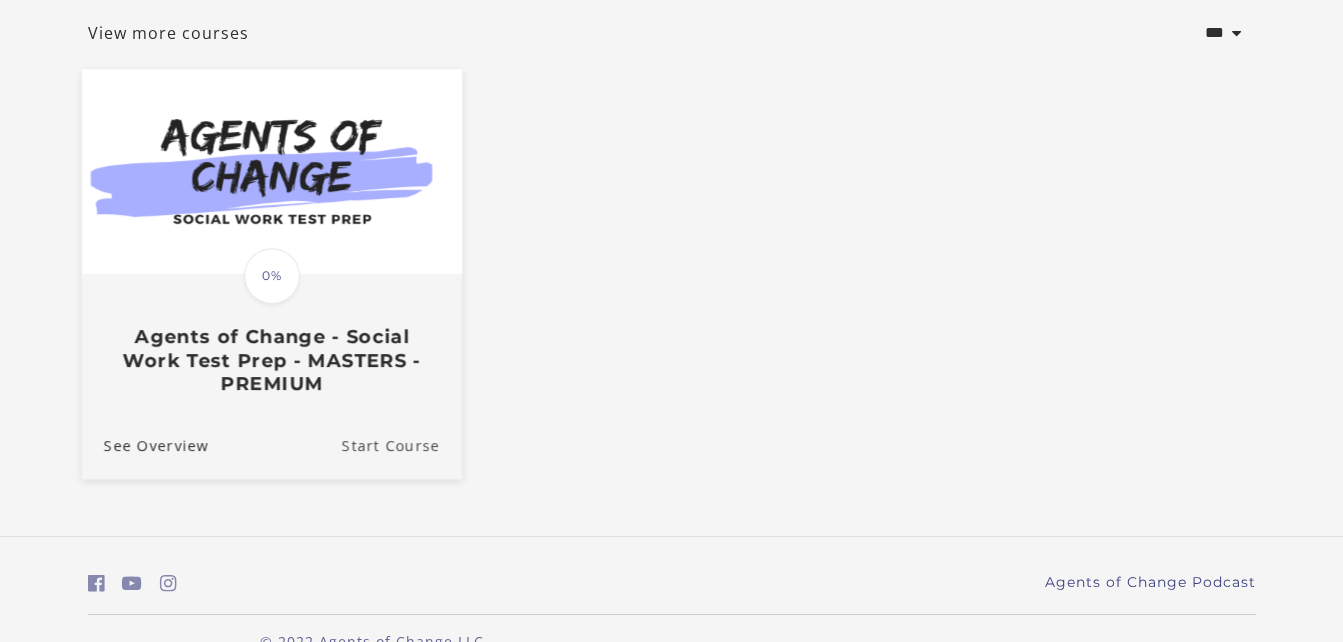 click on "Start Course" at bounding box center (401, 444) 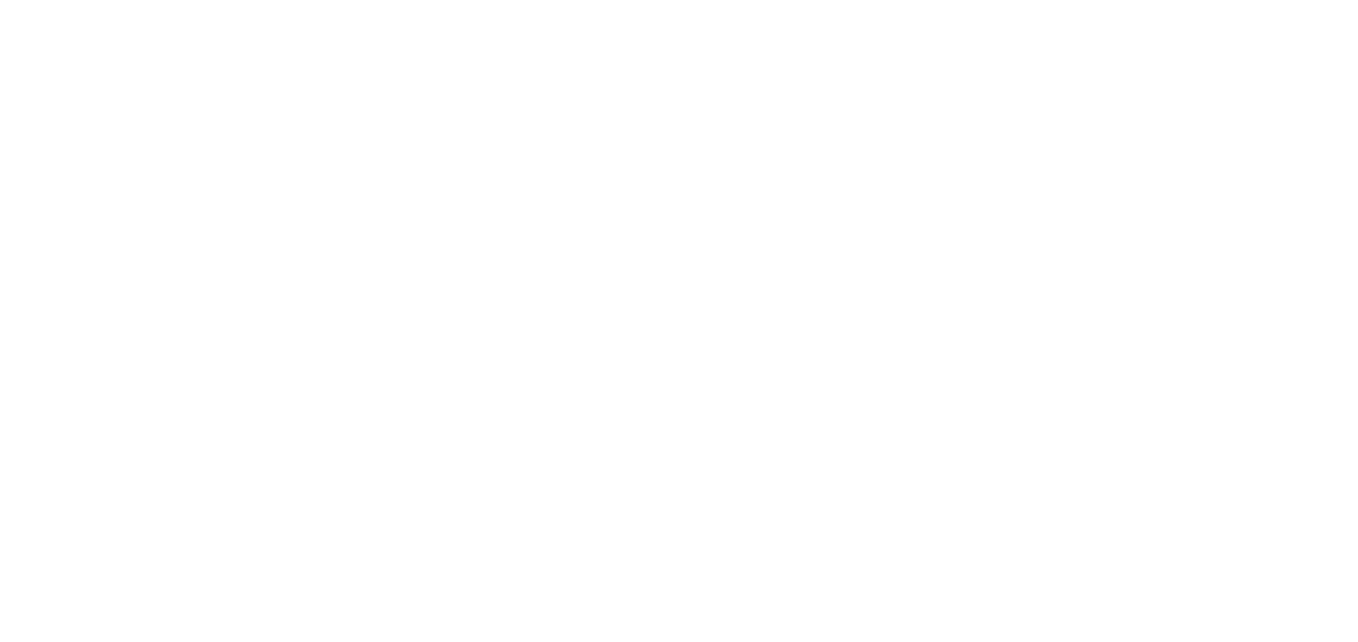 scroll, scrollTop: 0, scrollLeft: 0, axis: both 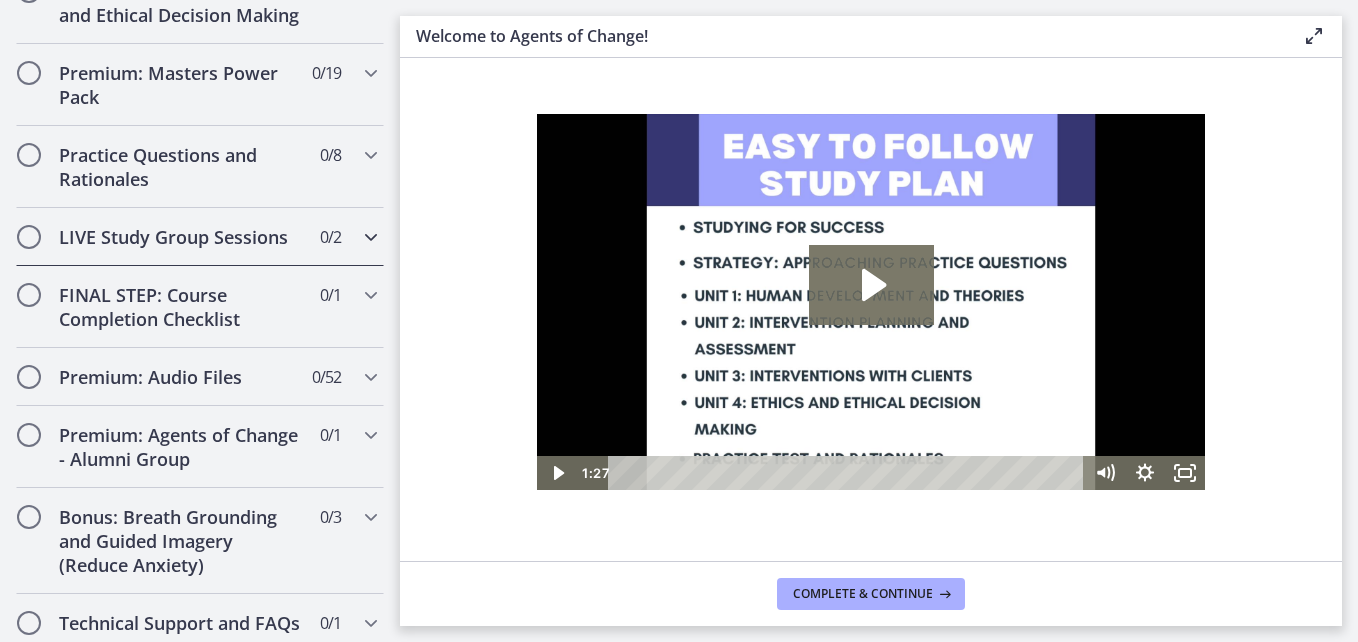 click at bounding box center (371, 237) 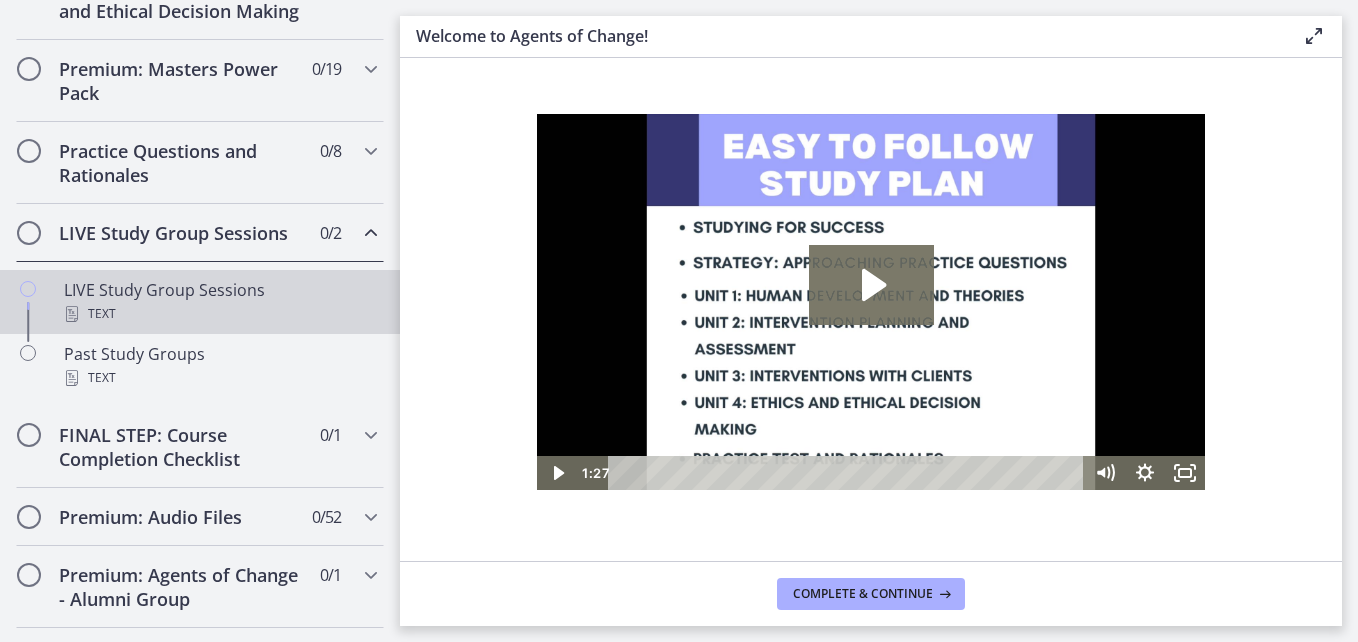 scroll, scrollTop: 926, scrollLeft: 0, axis: vertical 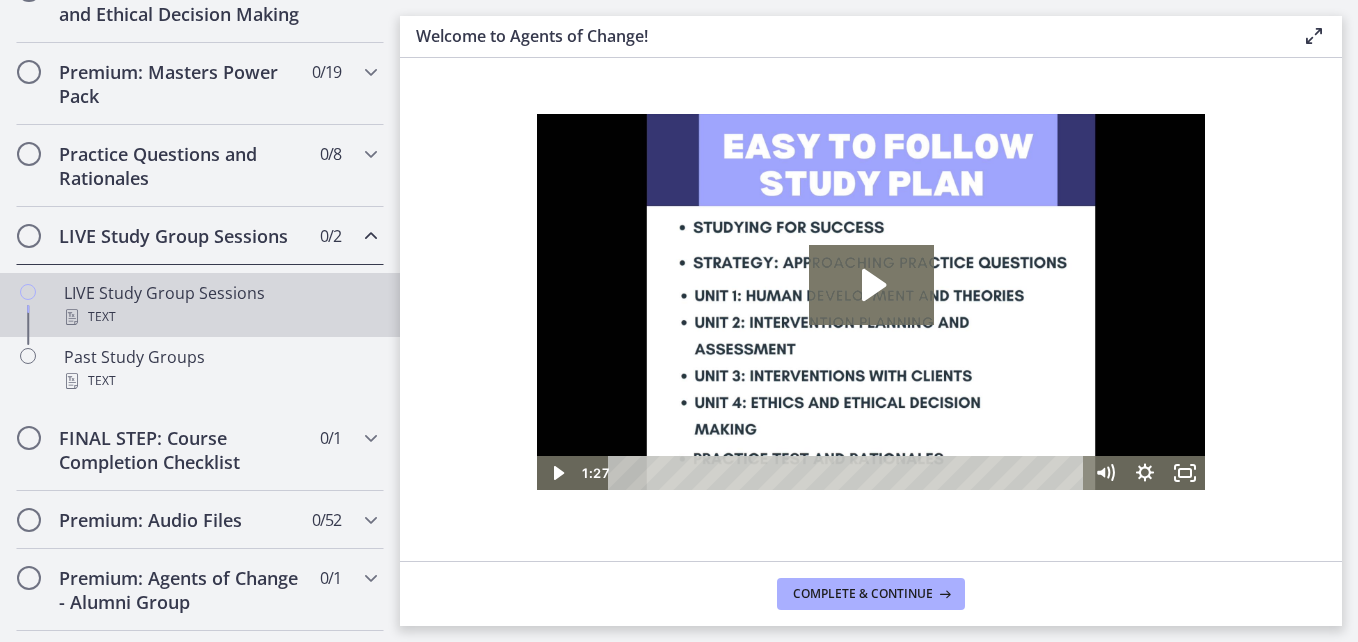 click on "LIVE Study Group Sessions
Text" at bounding box center [220, 305] 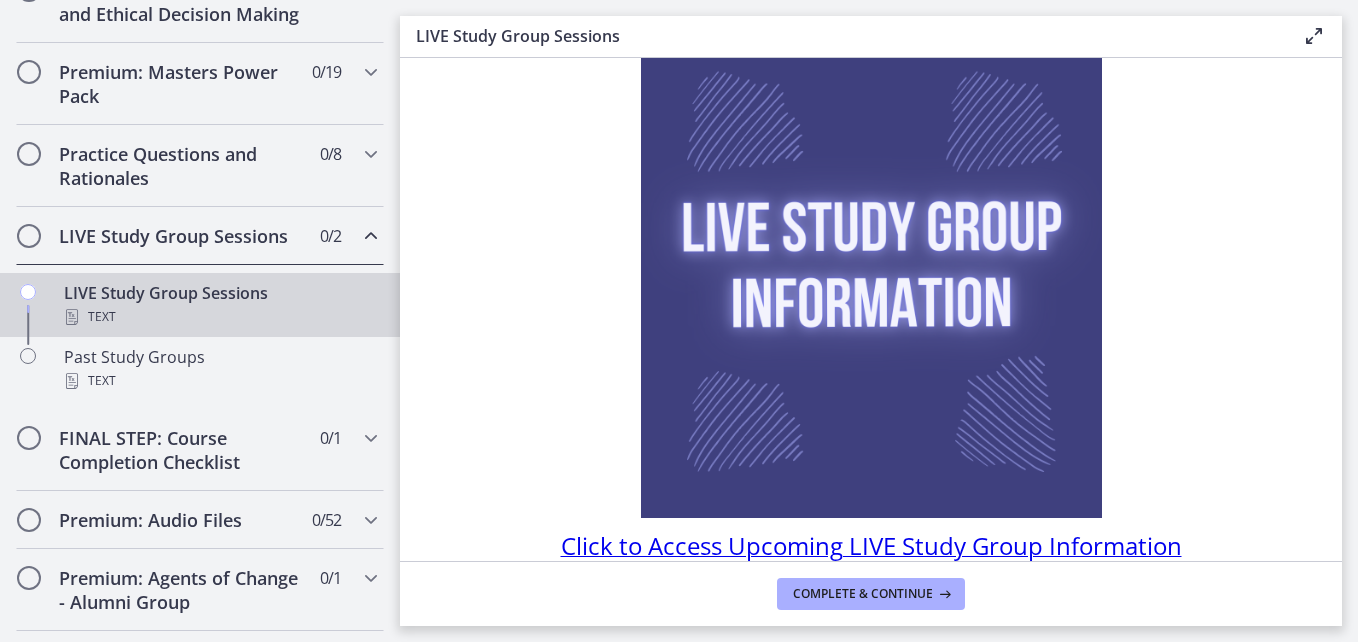 scroll, scrollTop: 223, scrollLeft: 0, axis: vertical 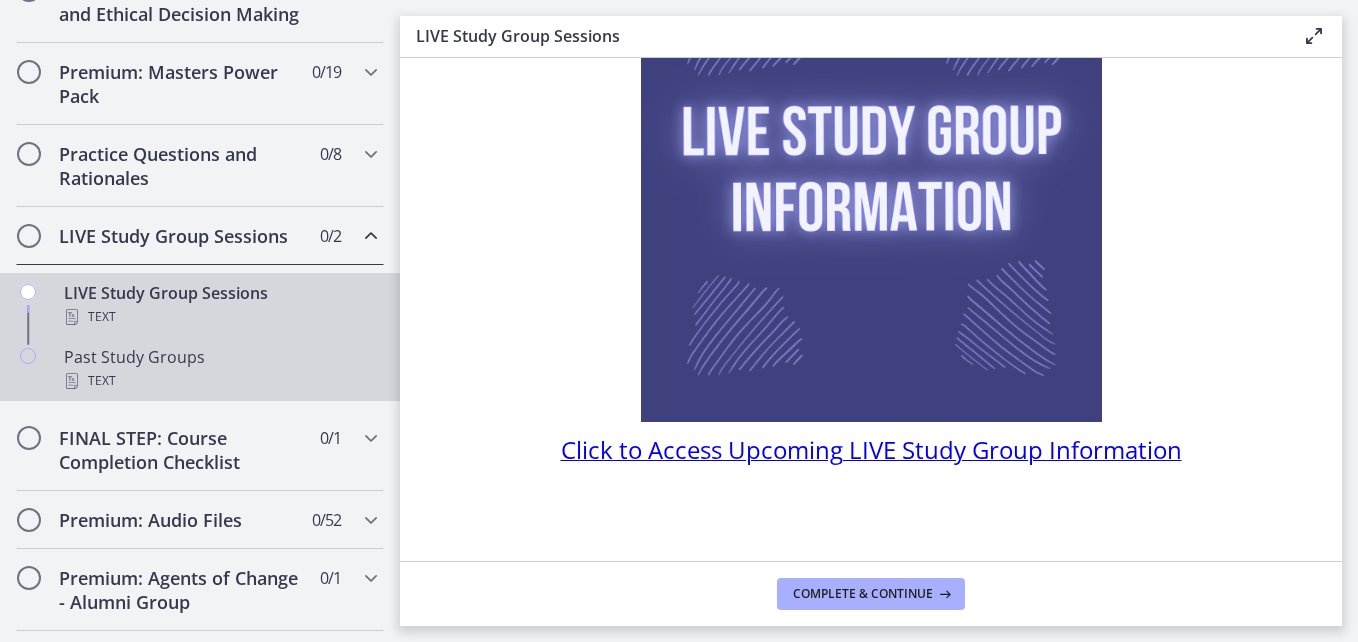 click on "Past Study Groups
Text" at bounding box center (220, 369) 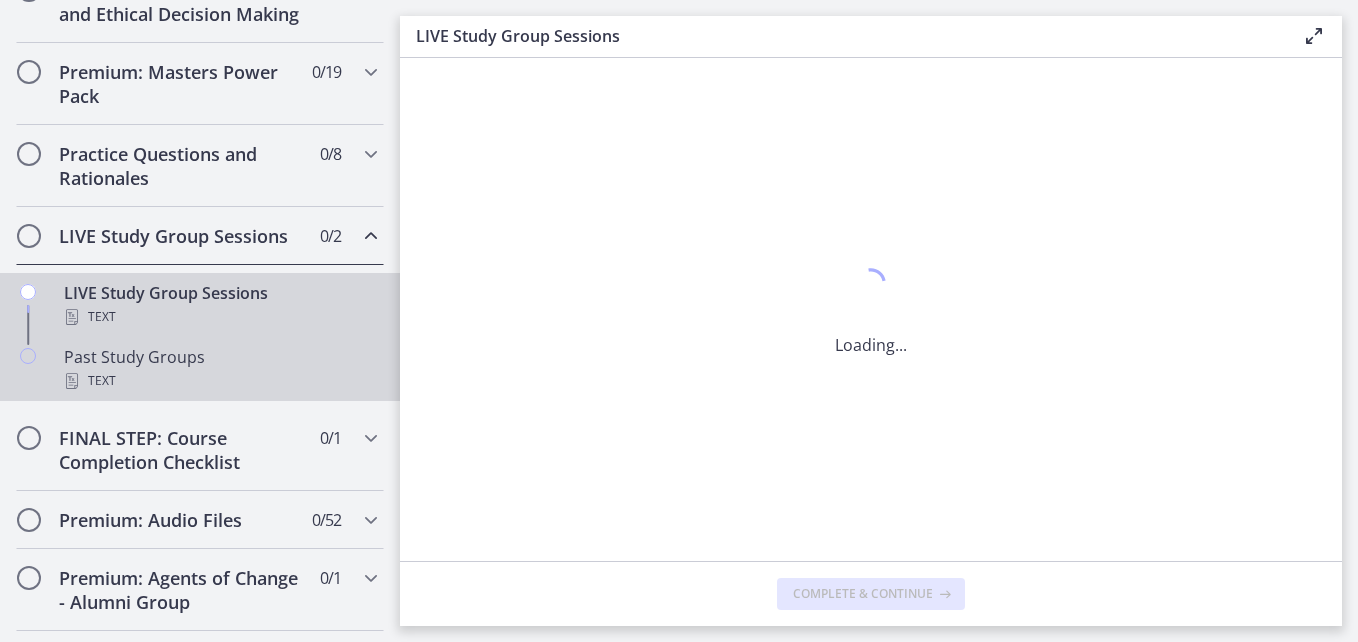 scroll, scrollTop: 0, scrollLeft: 0, axis: both 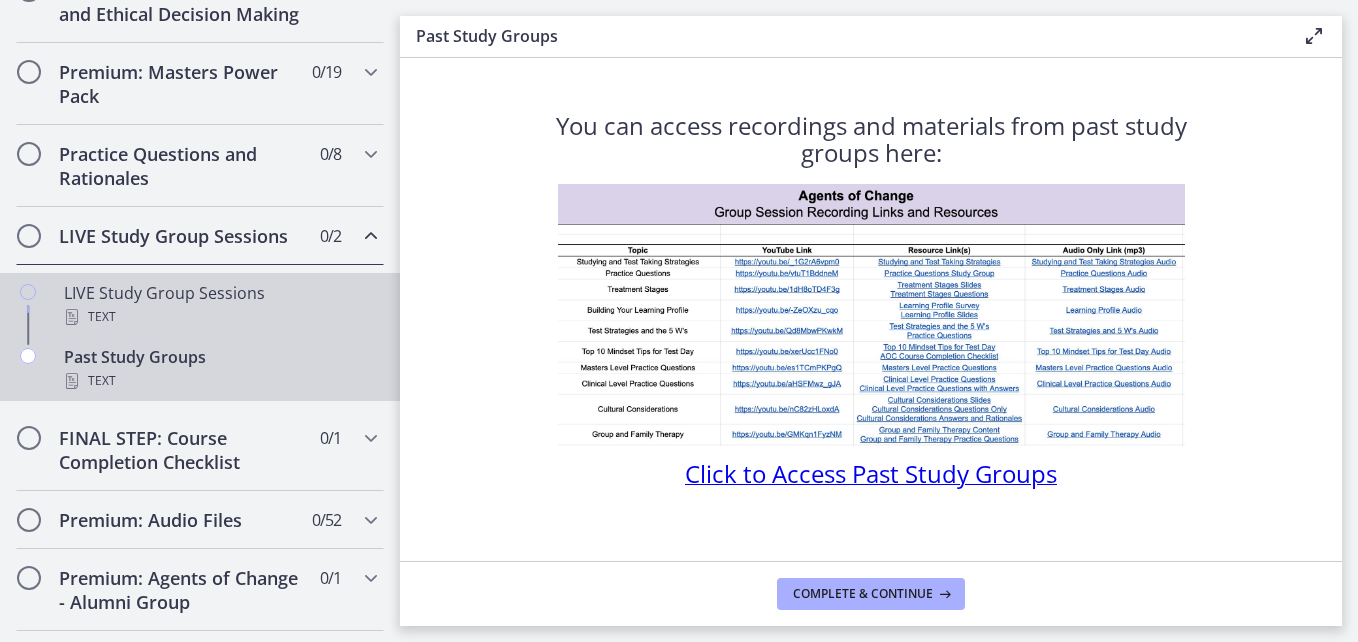 click on "LIVE Study Group Sessions
Text" at bounding box center [220, 305] 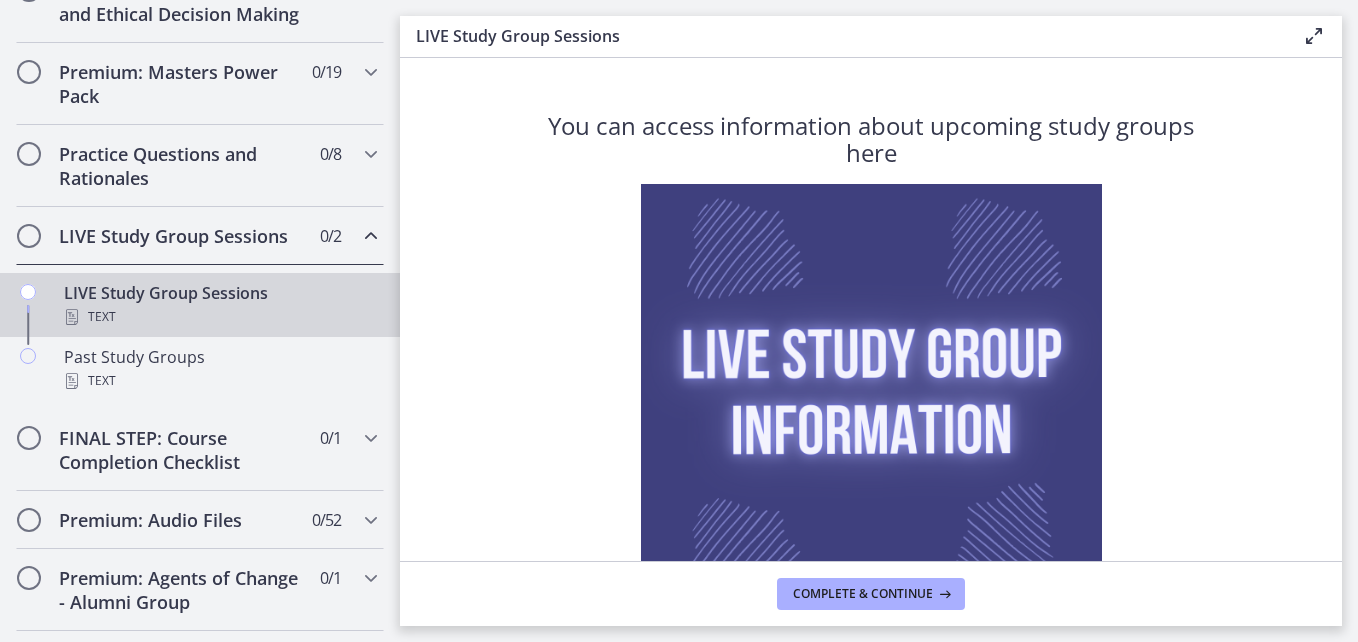 scroll, scrollTop: 223, scrollLeft: 0, axis: vertical 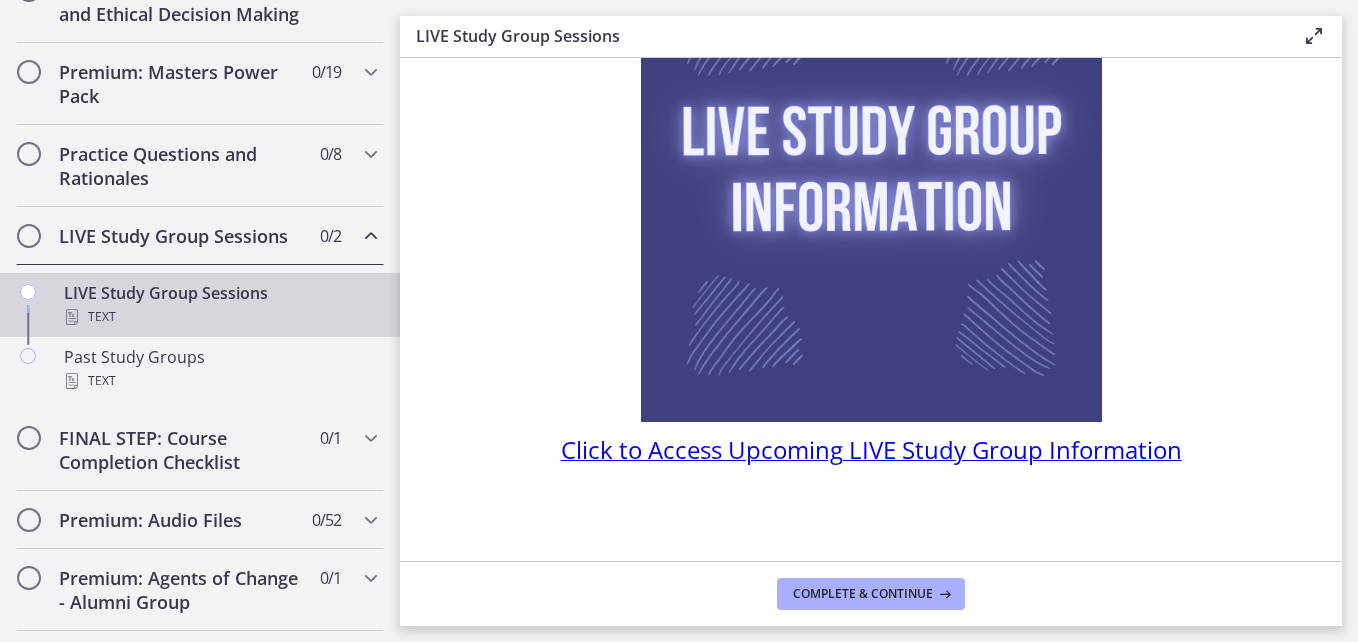 click on "Click to Access Upcoming LIVE Study Group Information" at bounding box center (871, 449) 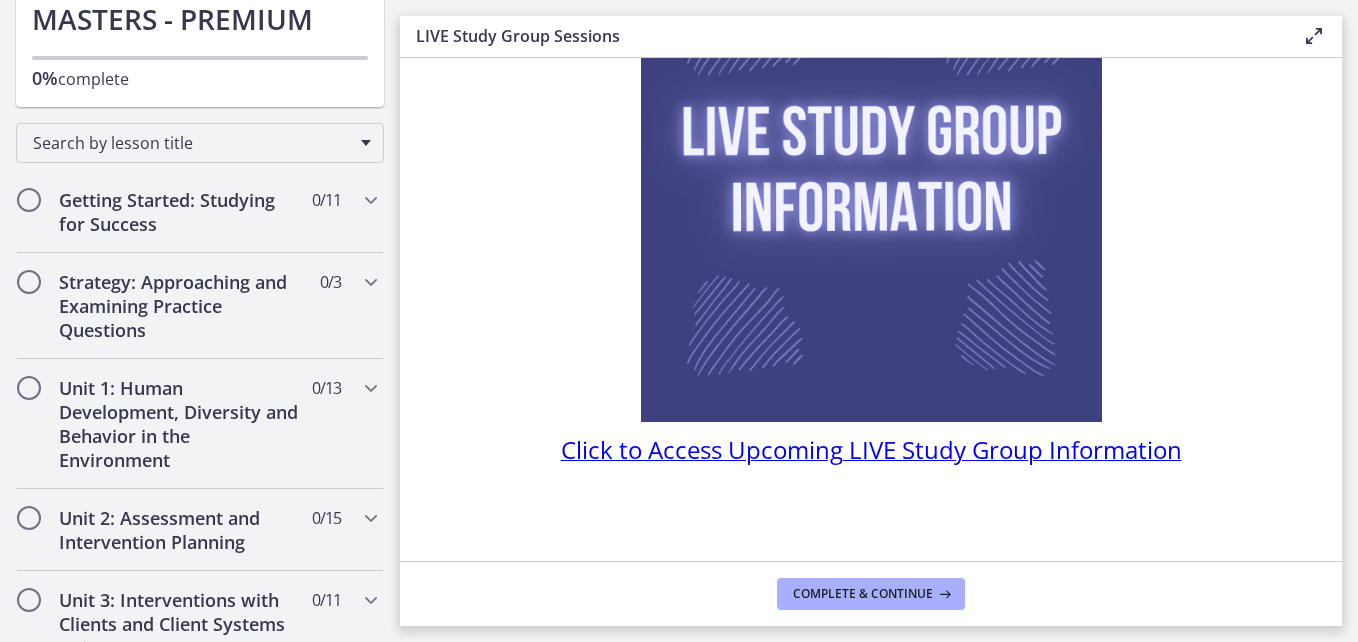 scroll, scrollTop: 0, scrollLeft: 0, axis: both 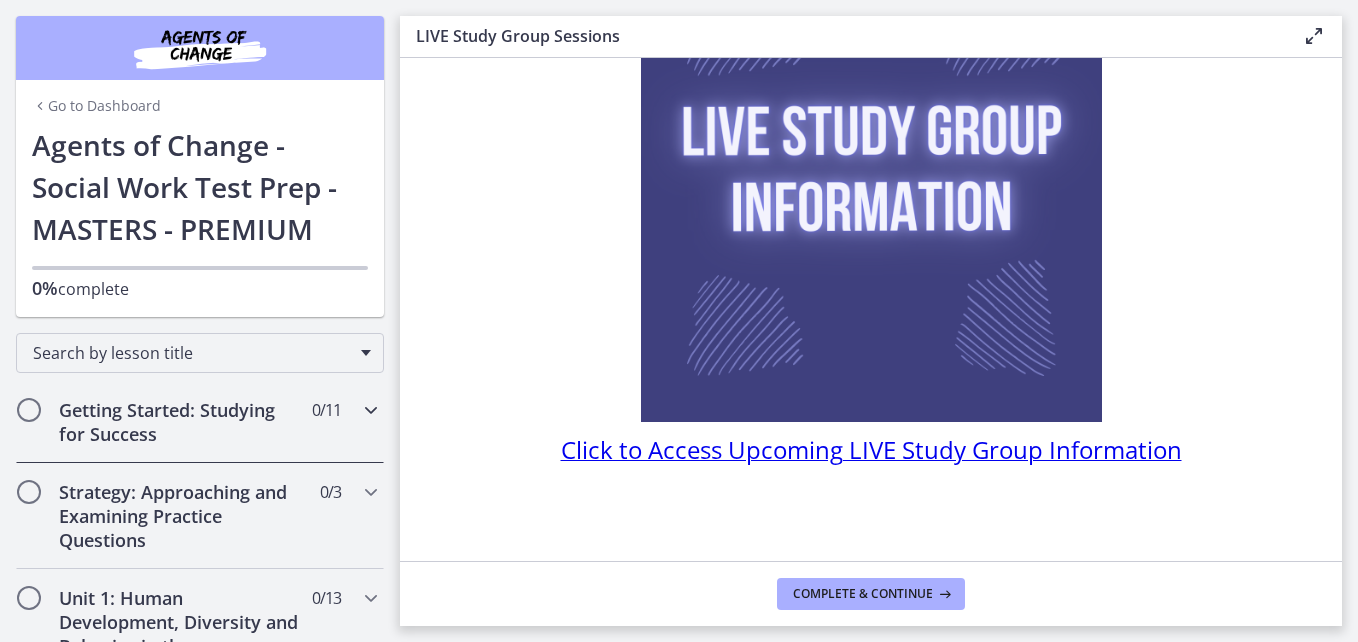 click on "Getting Started: Studying for Success" at bounding box center [181, 422] 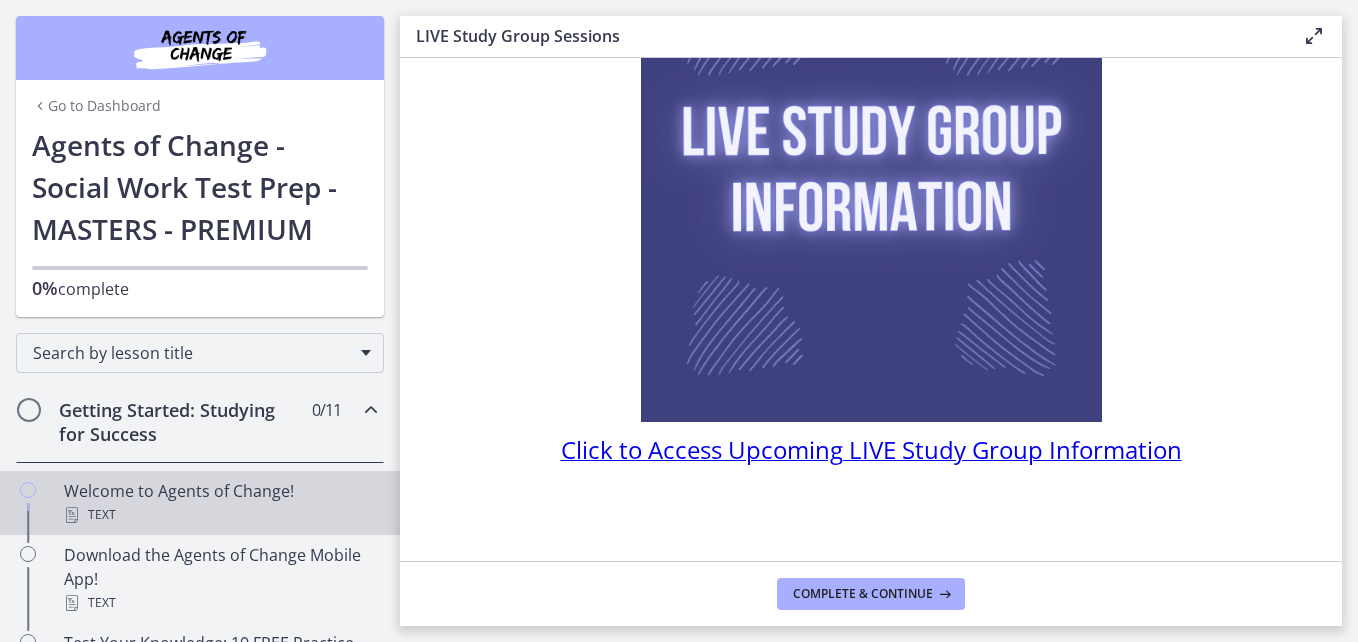 click on "Welcome to Agents of Change!
Text" at bounding box center (220, 503) 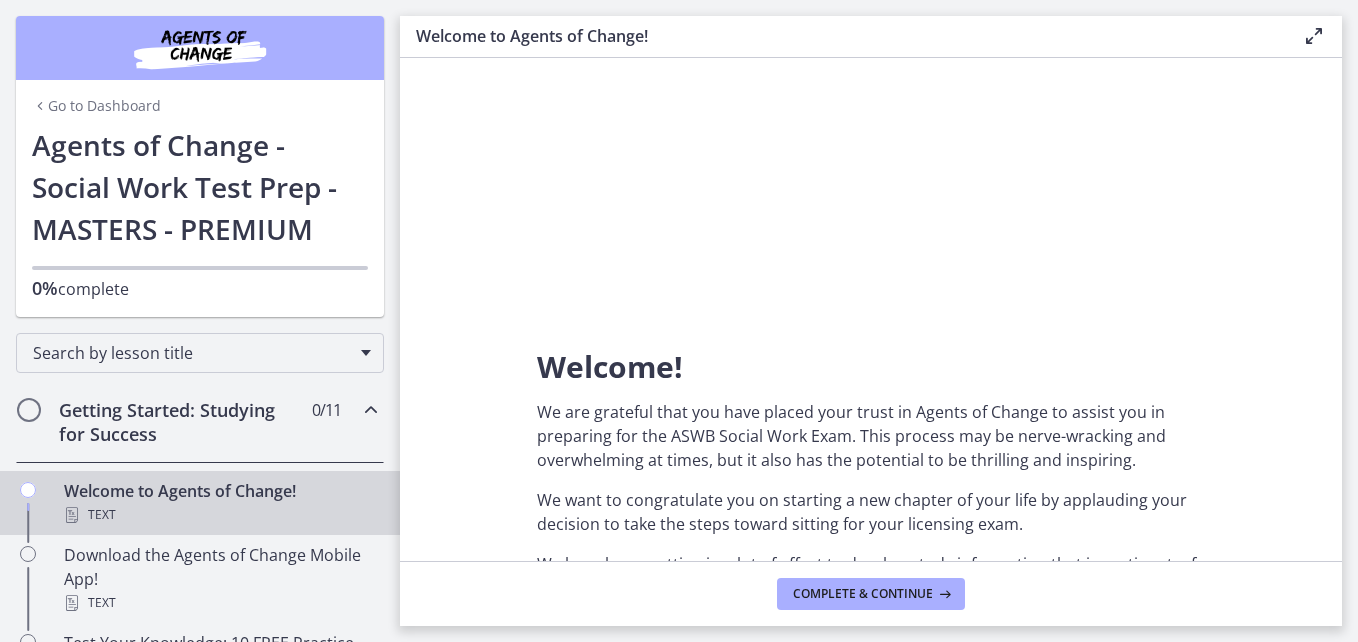 scroll, scrollTop: 0, scrollLeft: 0, axis: both 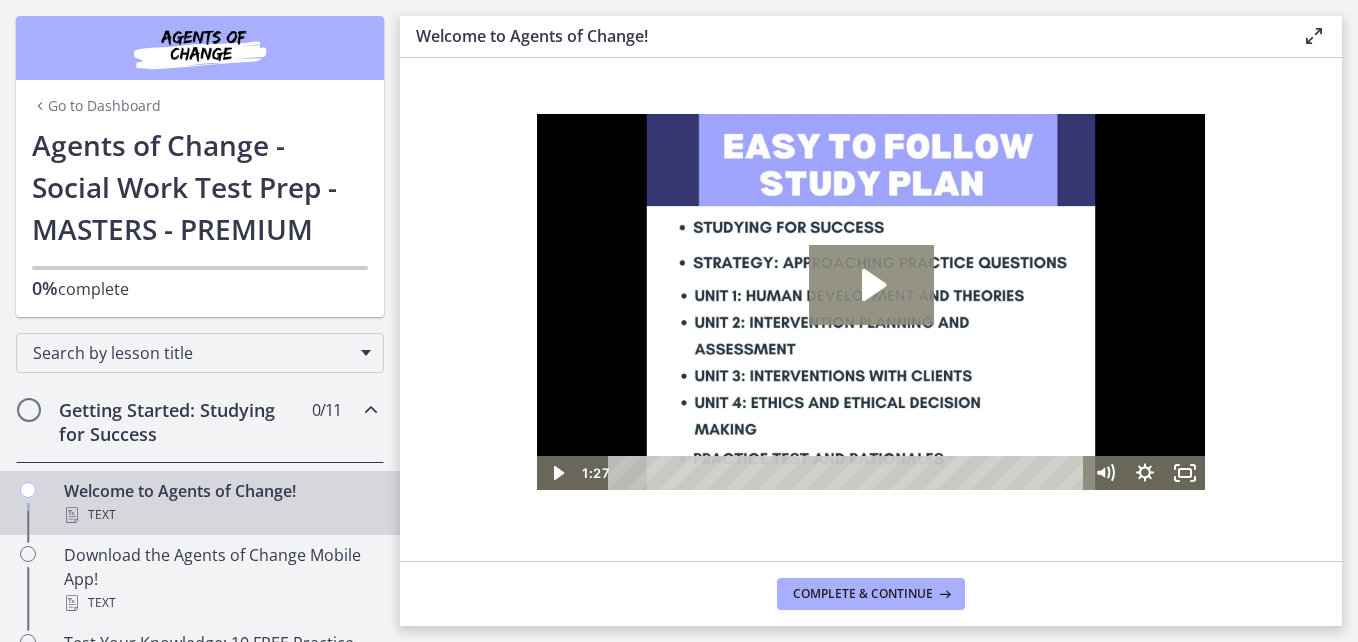 click 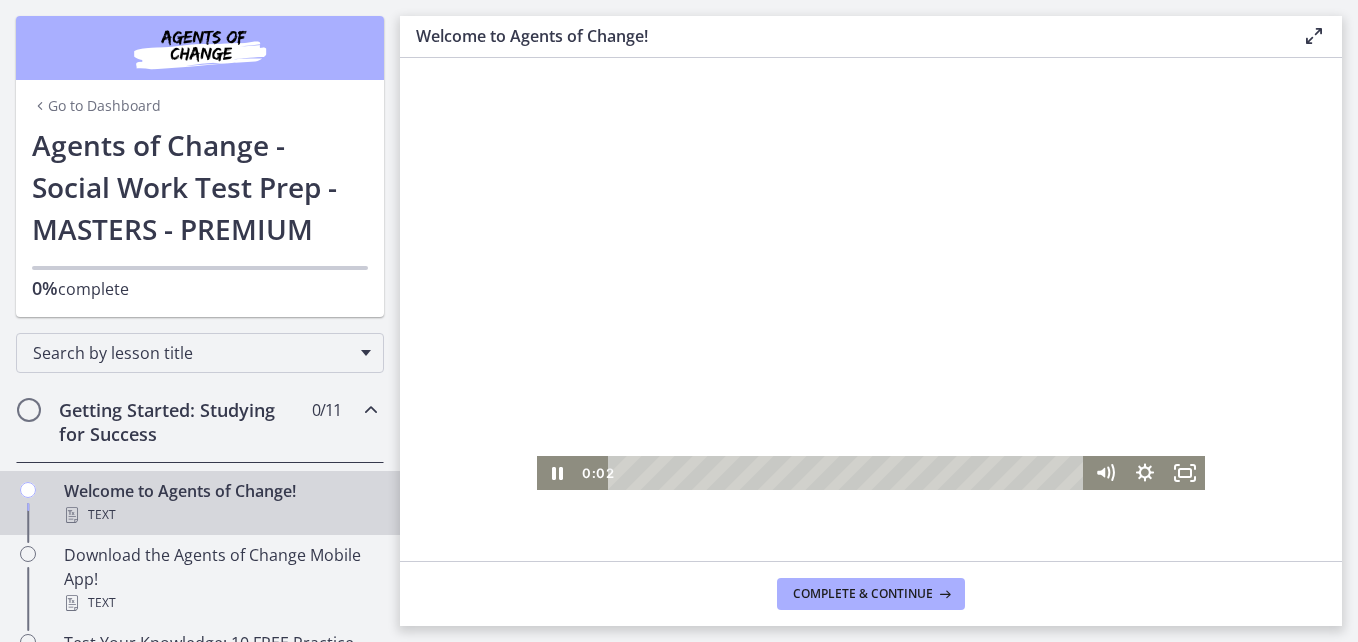 type 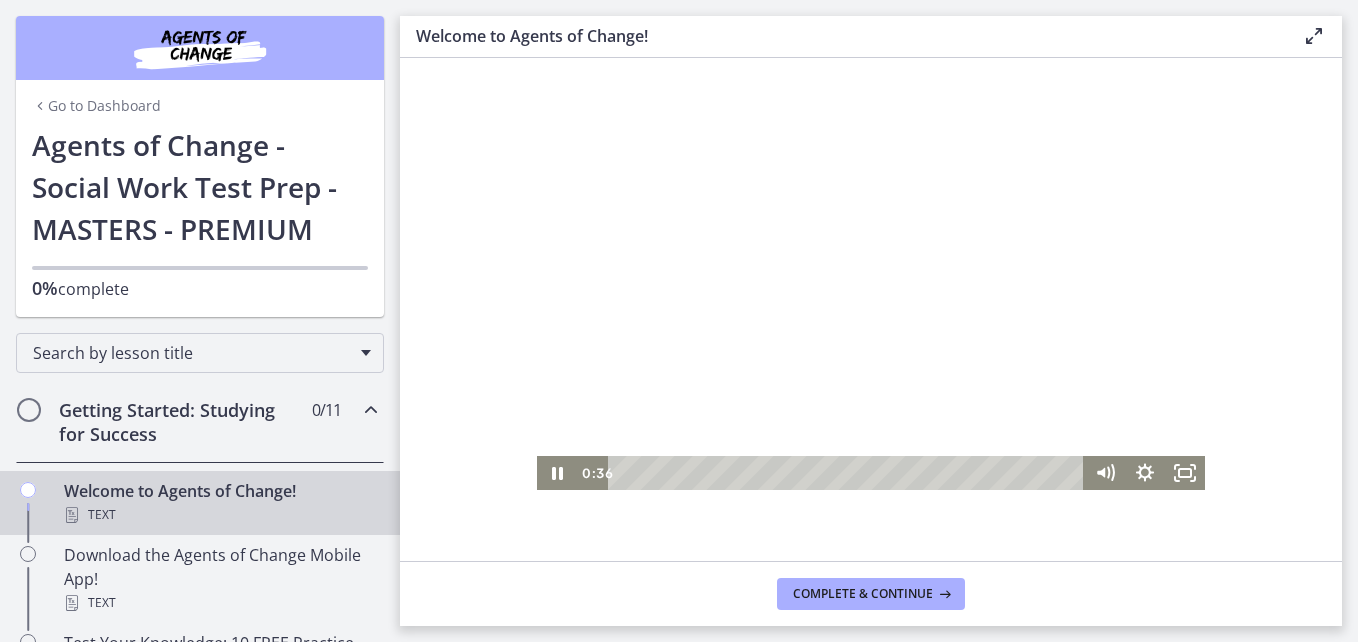 click at bounding box center [871, 302] 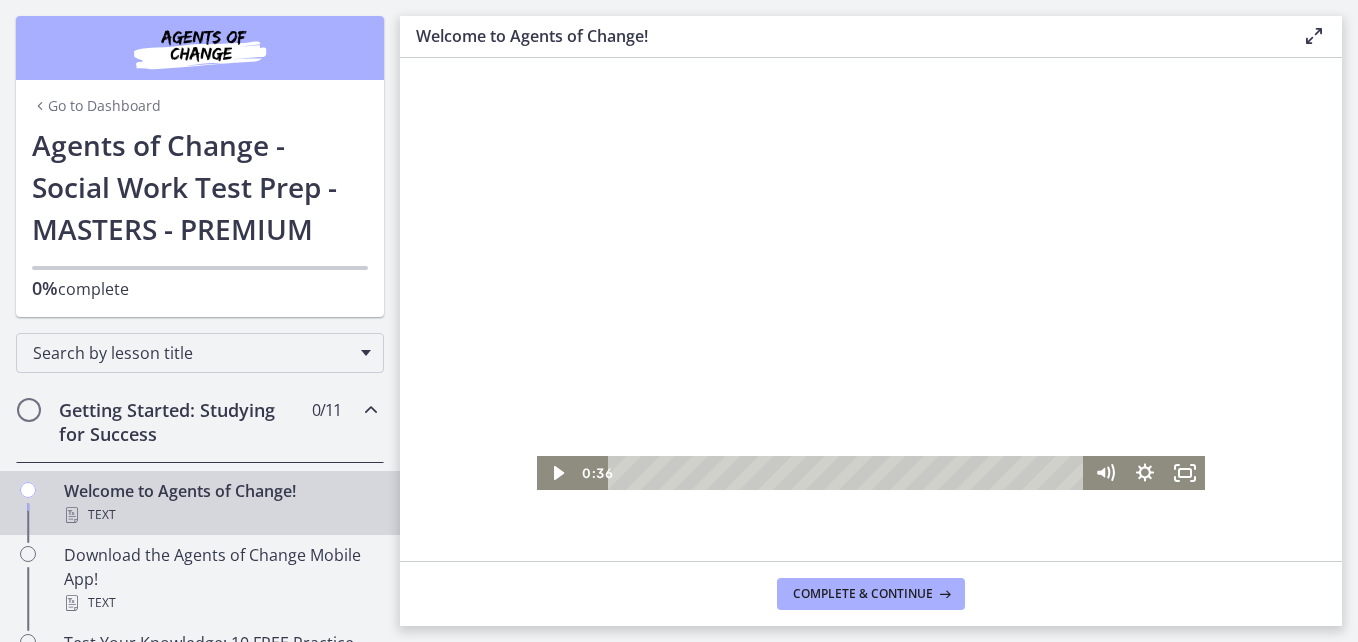 click at bounding box center [871, 302] 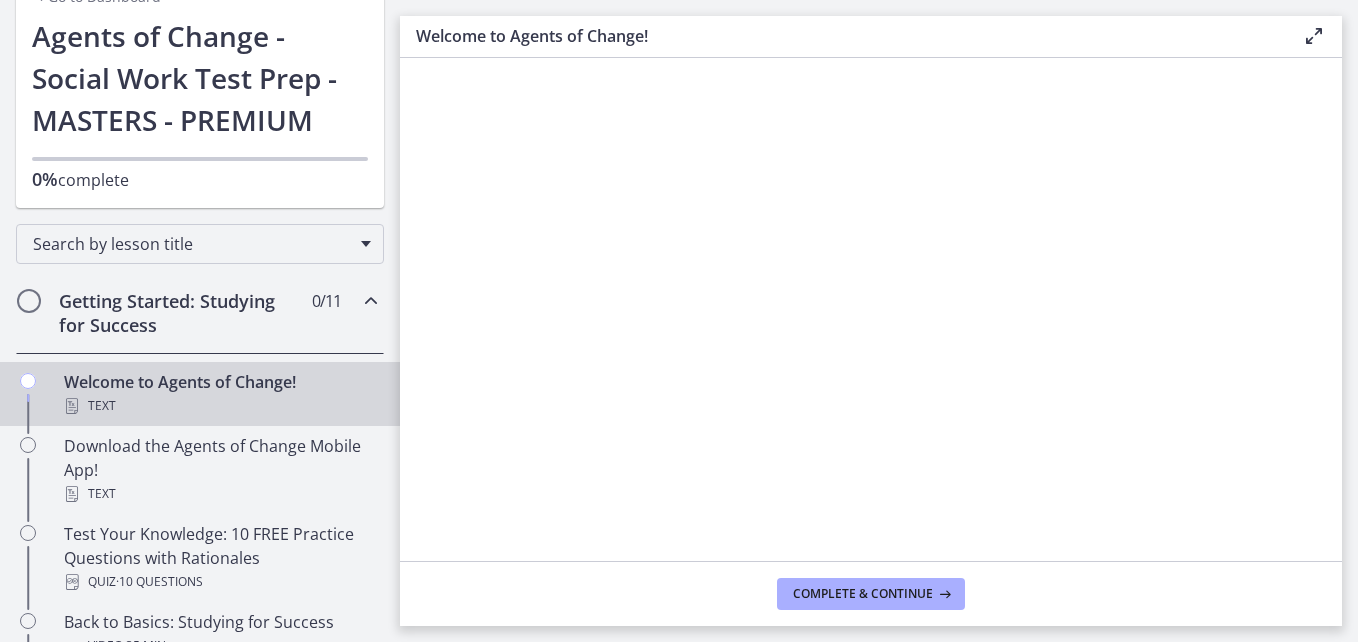 scroll, scrollTop: 112, scrollLeft: 0, axis: vertical 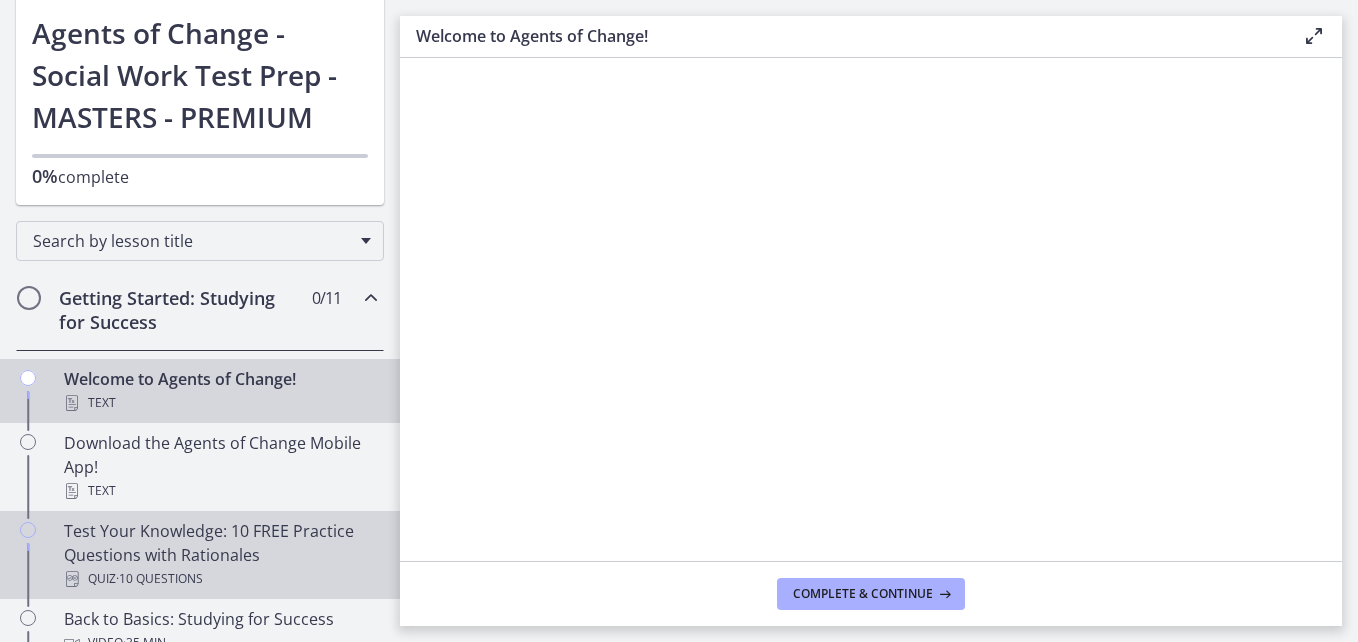 click on "Test Your Knowledge: 10 FREE Practice Questions with Rationales
Quiz
·  10 Questions" at bounding box center (220, 555) 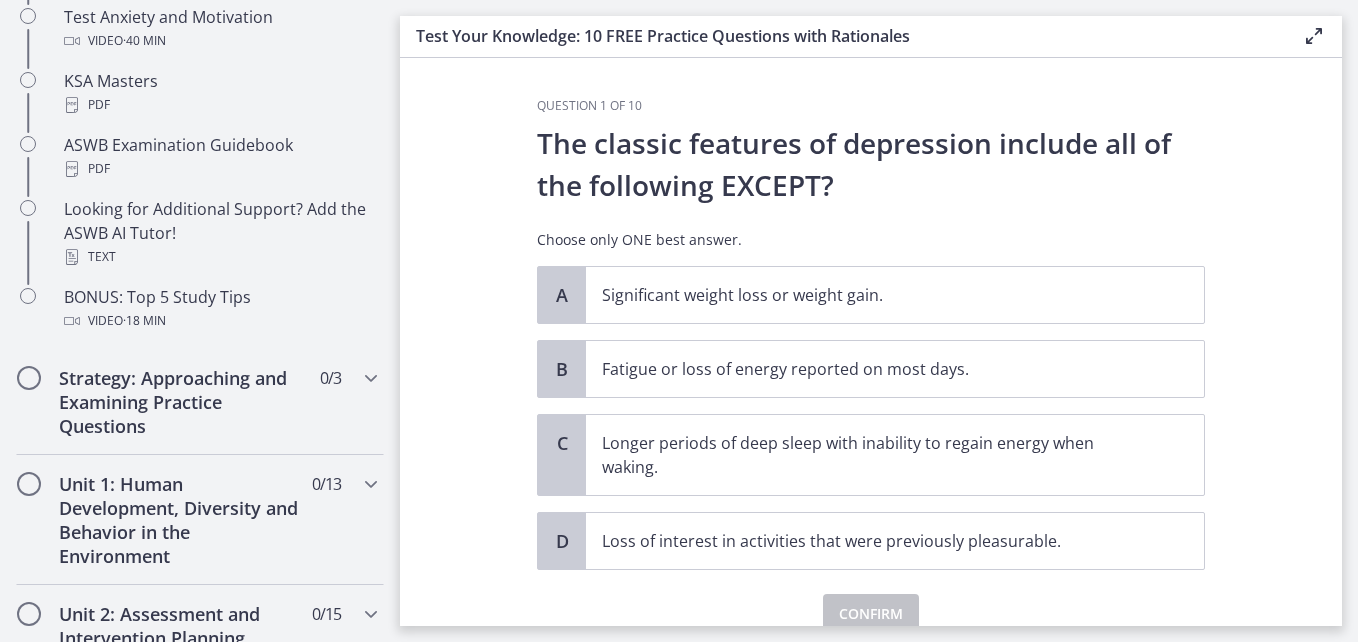 scroll, scrollTop: 939, scrollLeft: 0, axis: vertical 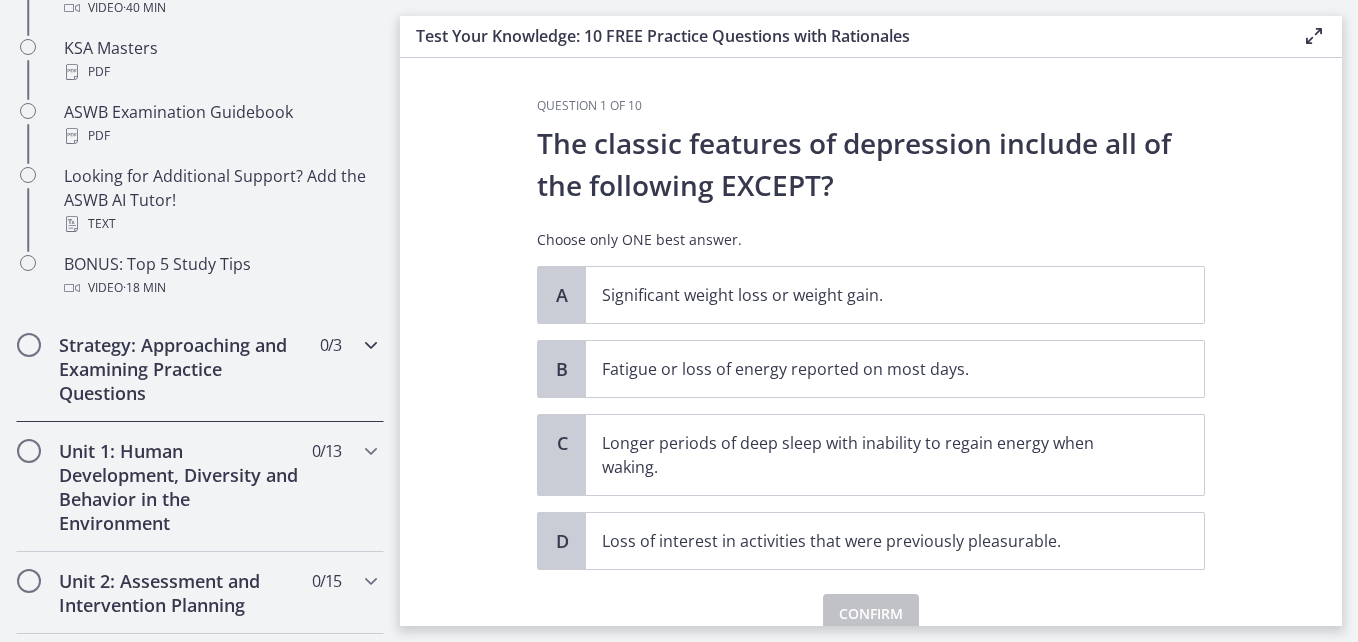 click at bounding box center [371, 345] 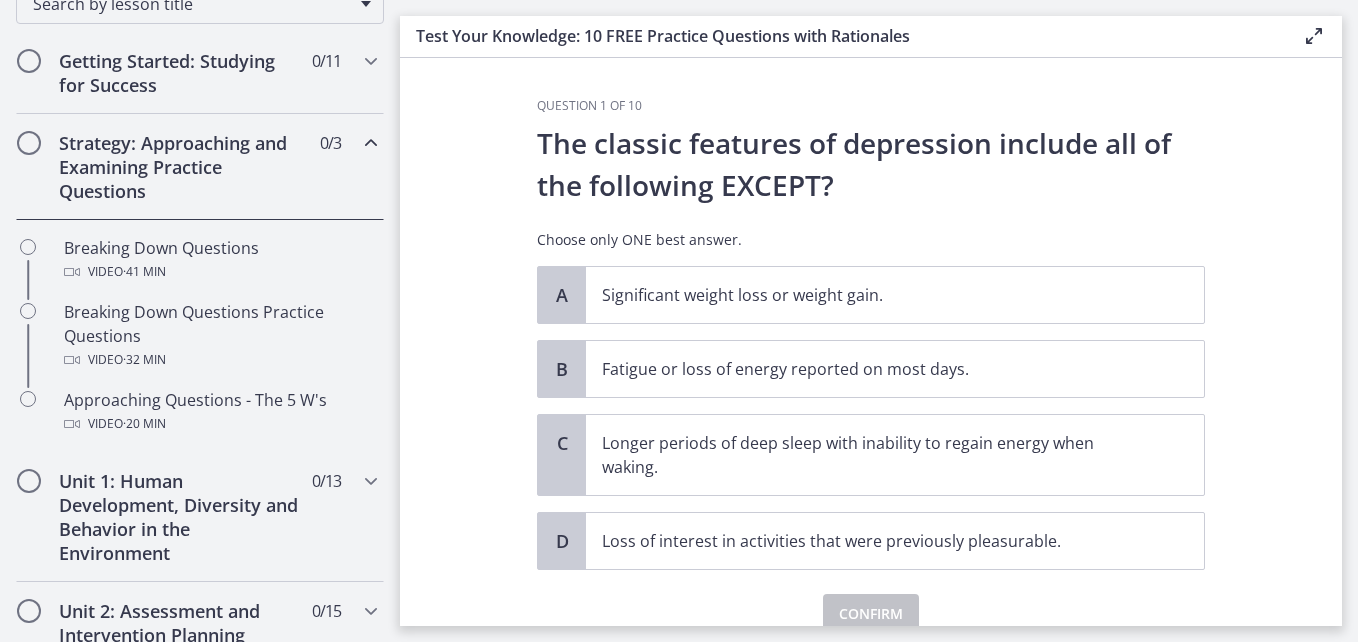 scroll, scrollTop: 348, scrollLeft: 0, axis: vertical 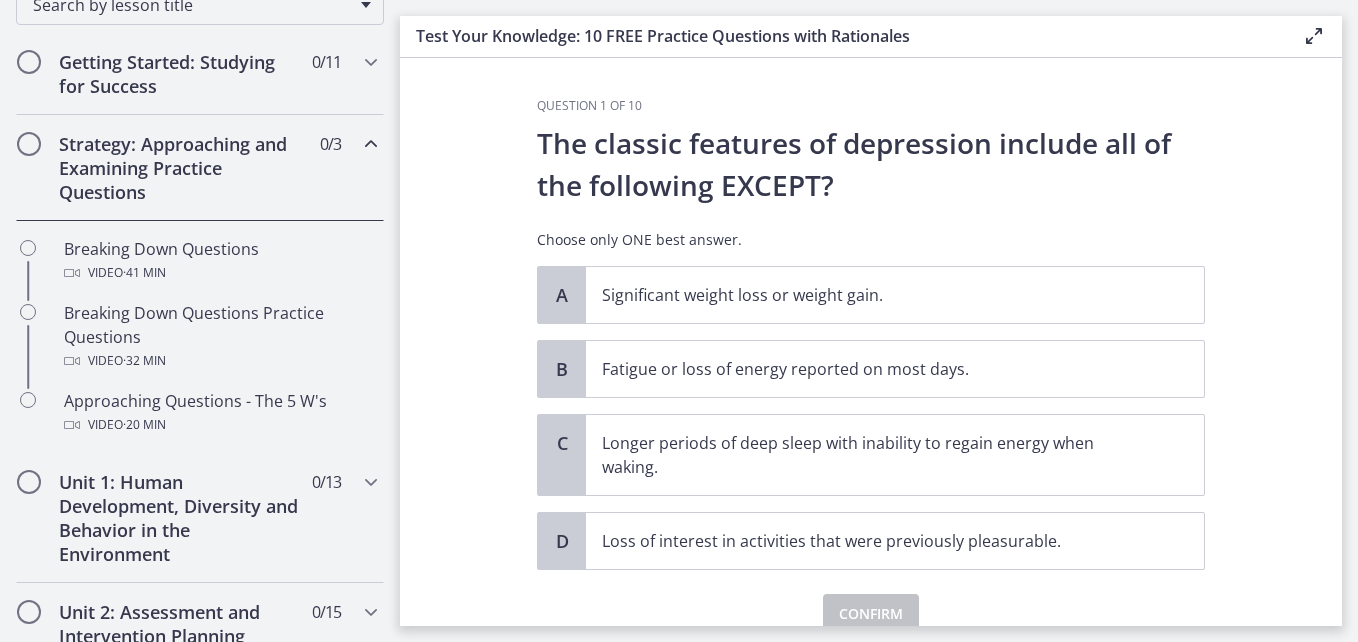 click at bounding box center (371, 144) 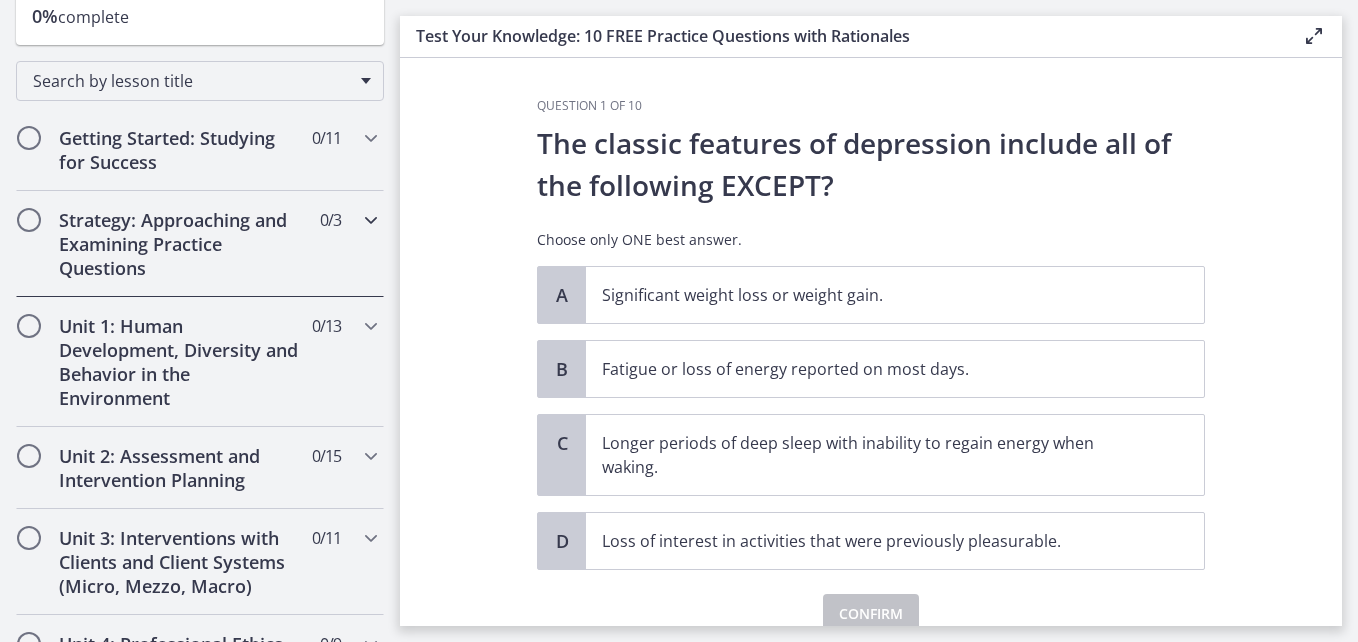 scroll, scrollTop: 271, scrollLeft: 0, axis: vertical 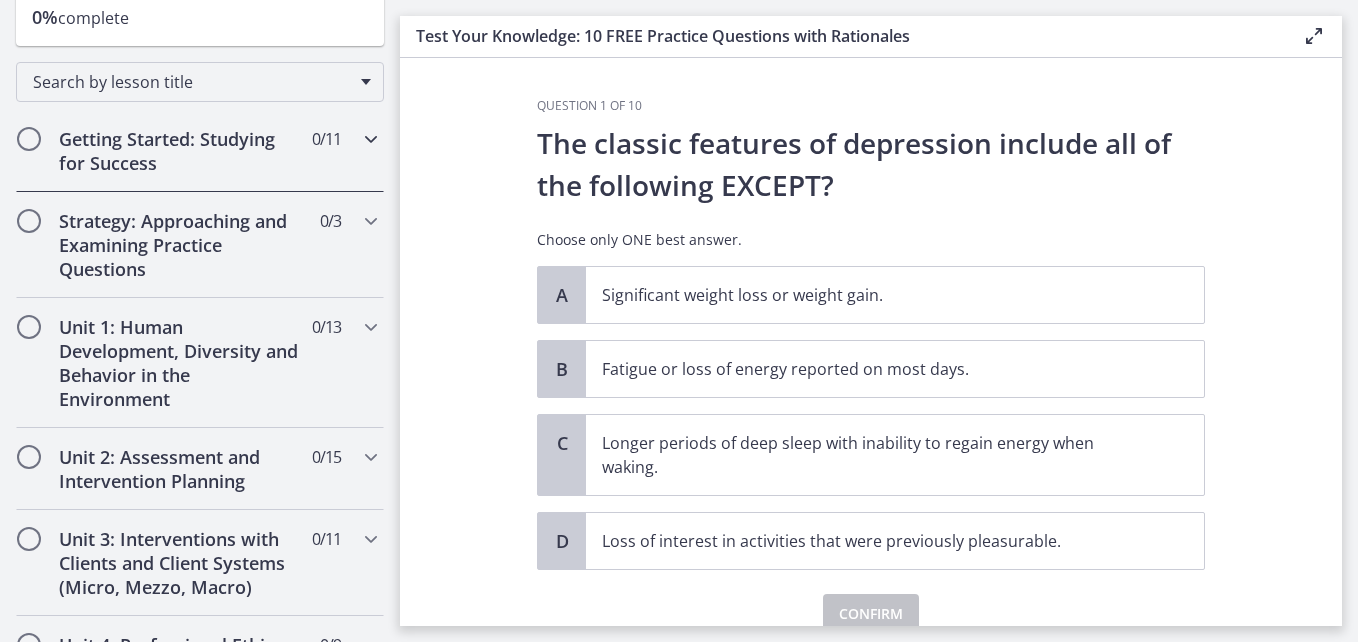 click at bounding box center (371, 139) 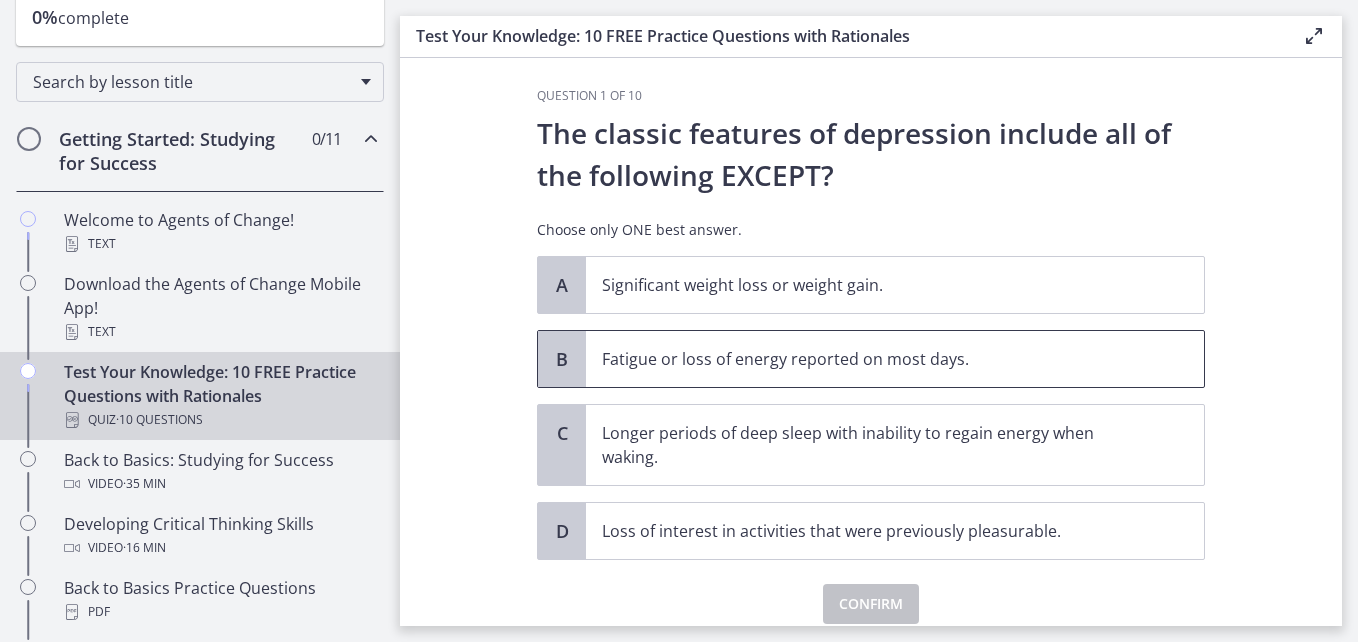 scroll, scrollTop: 0, scrollLeft: 0, axis: both 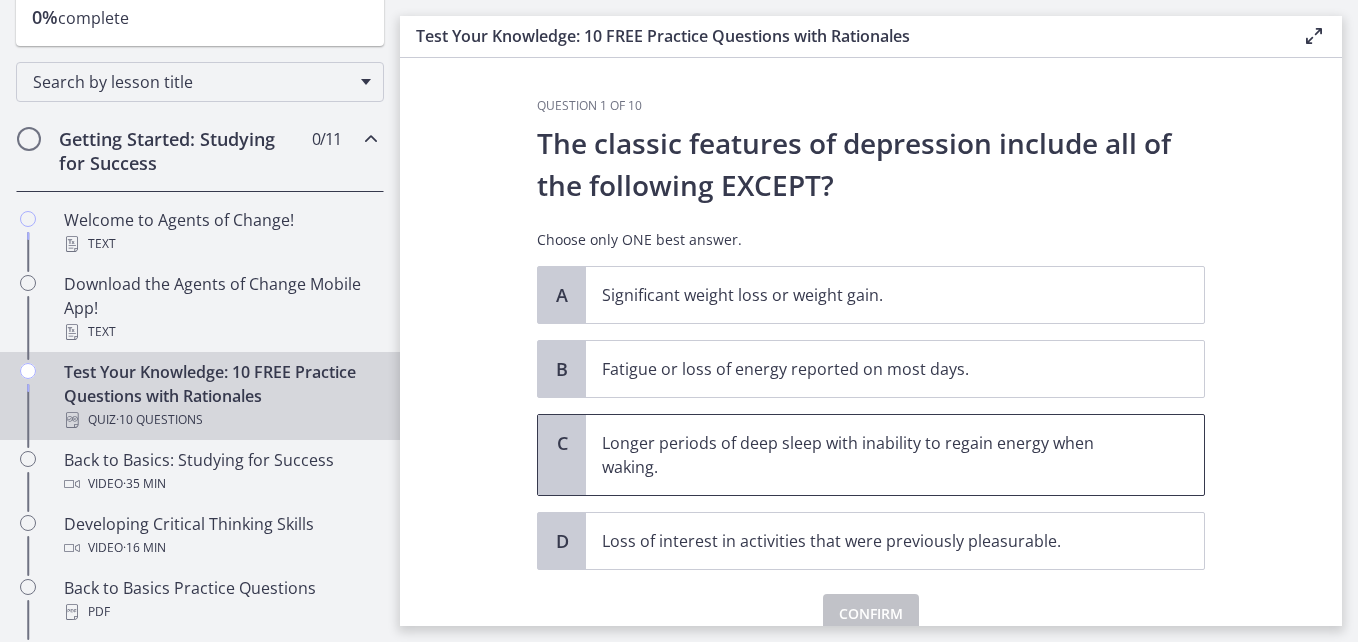 click on "Longer periods of deep sleep with inability to regain energy when waking." at bounding box center [875, 455] 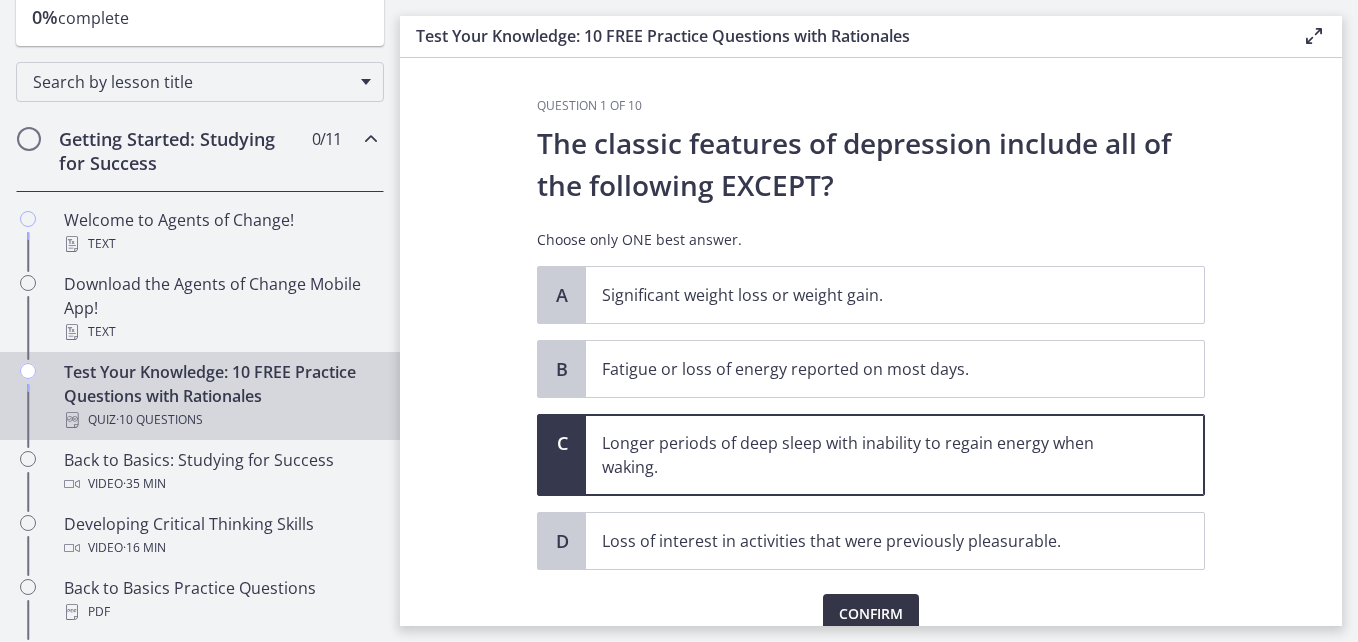 click on "Confirm" at bounding box center [871, 614] 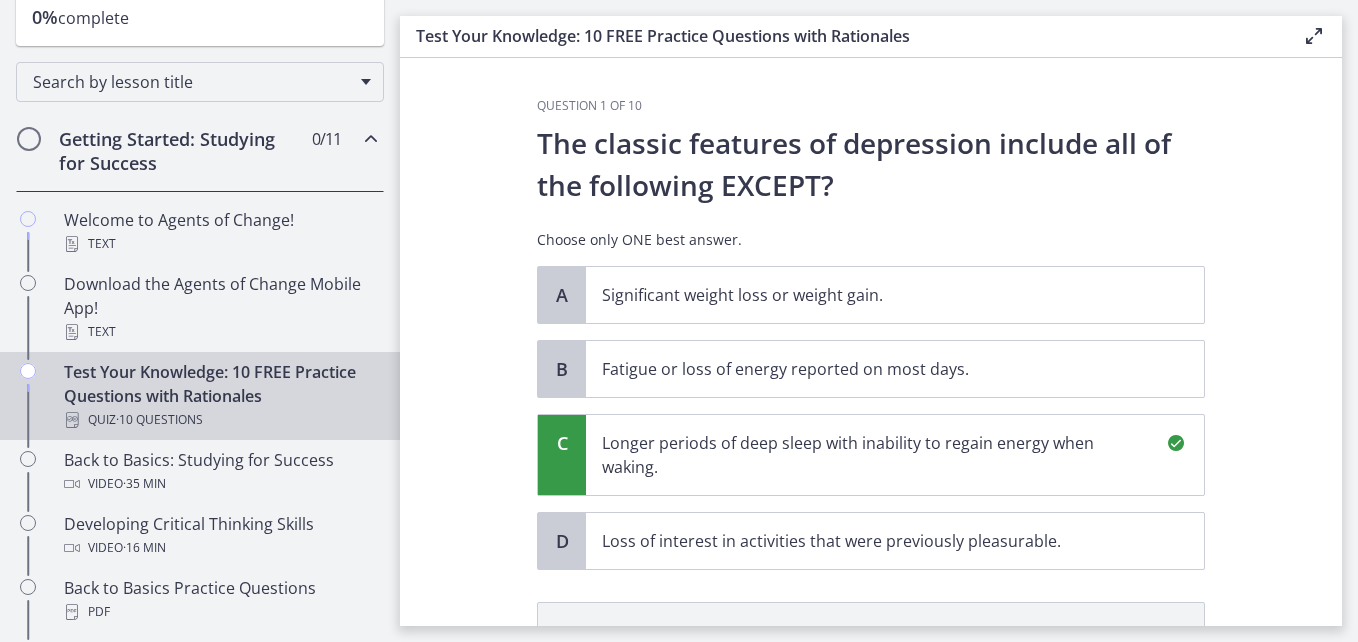 scroll, scrollTop: 322, scrollLeft: 0, axis: vertical 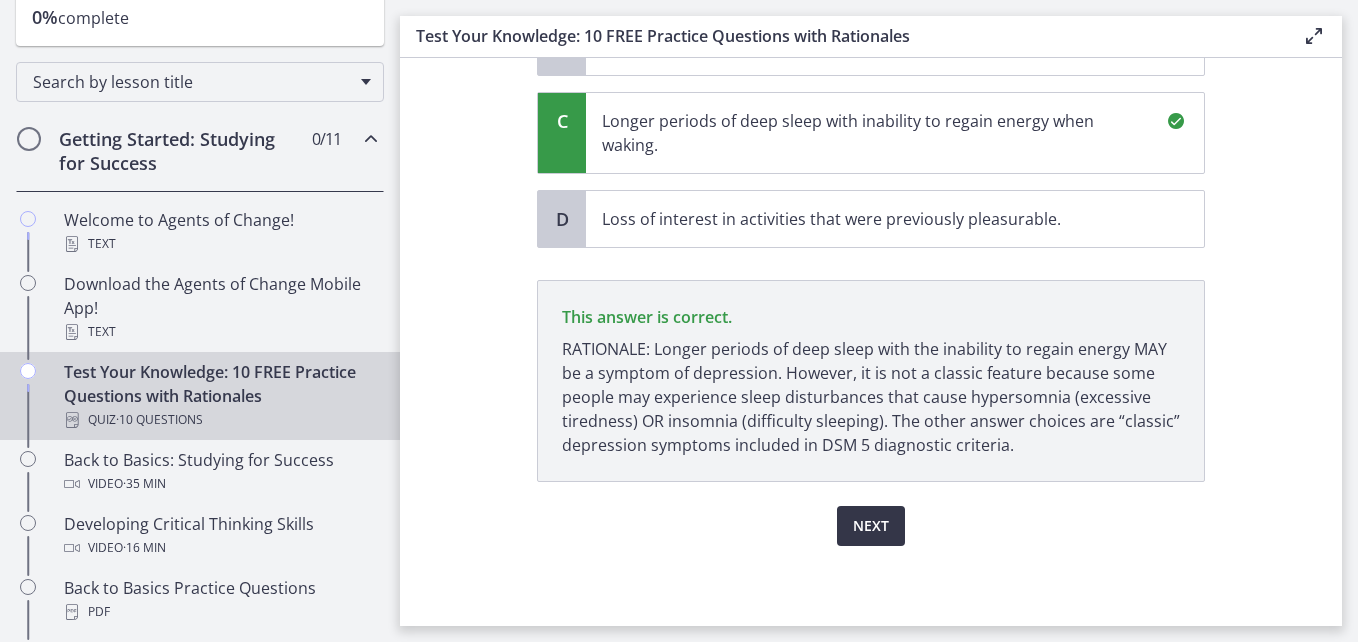 click on "Next" at bounding box center [871, 526] 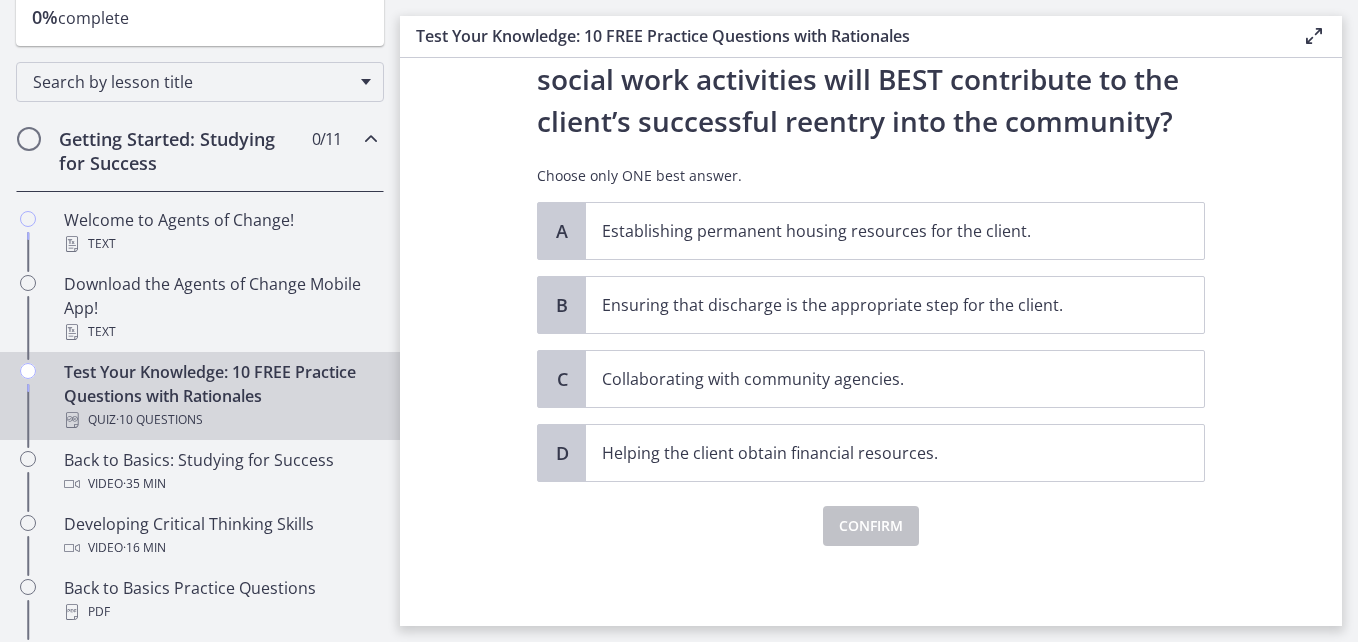 scroll, scrollTop: 0, scrollLeft: 0, axis: both 